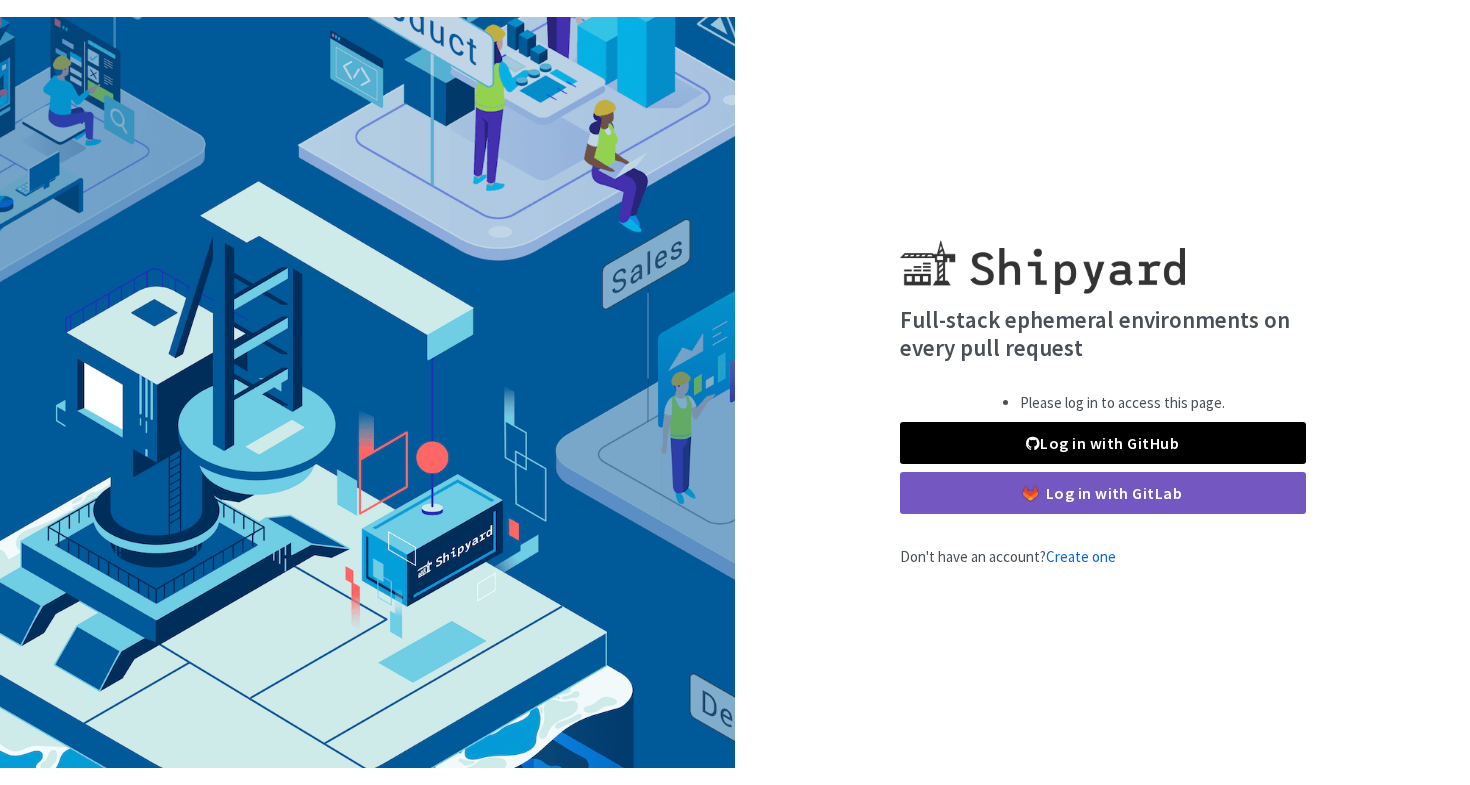 scroll, scrollTop: 0, scrollLeft: 0, axis: both 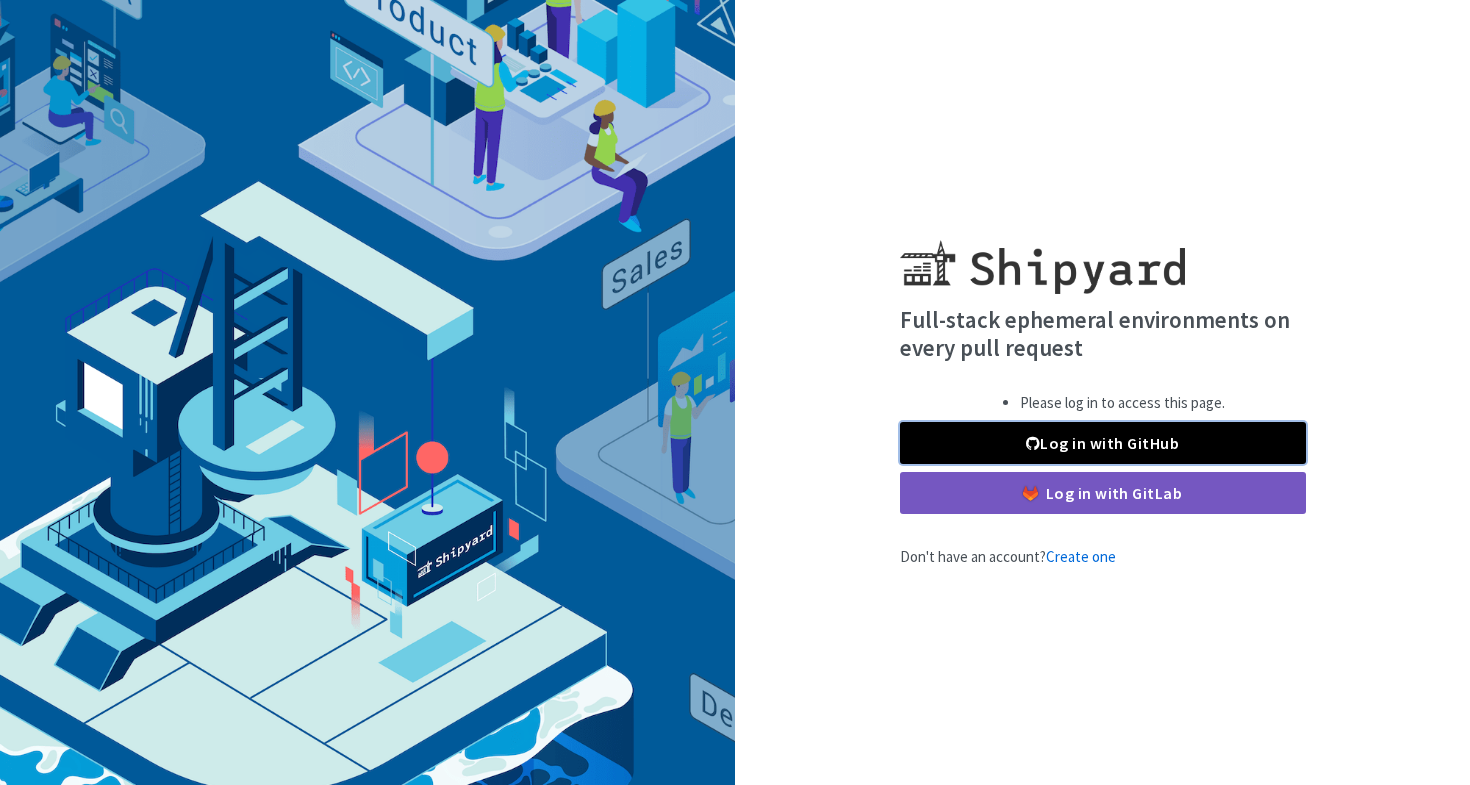 click on "Log in with
GitHub" at bounding box center (1103, 443) 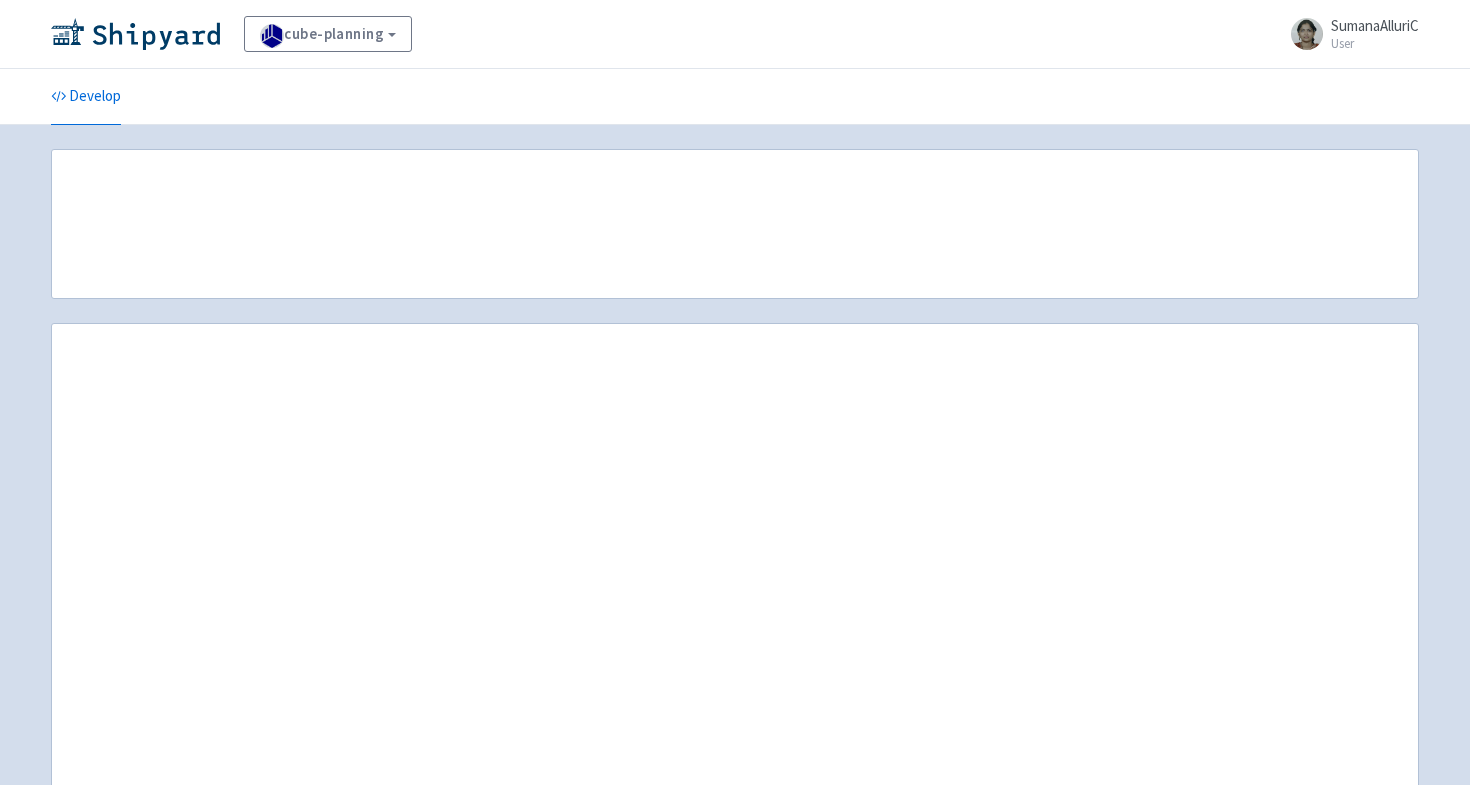 scroll, scrollTop: 0, scrollLeft: 0, axis: both 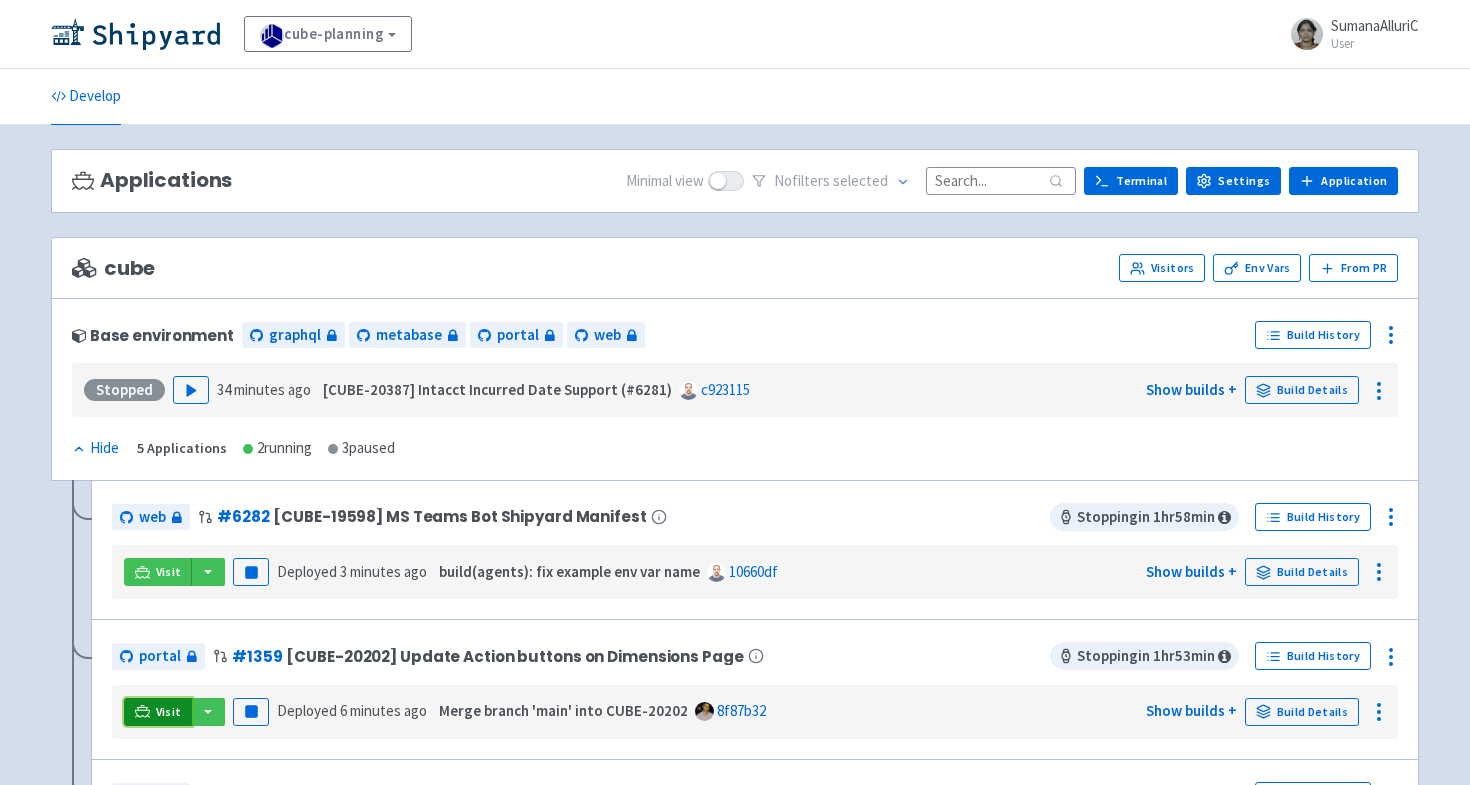 click 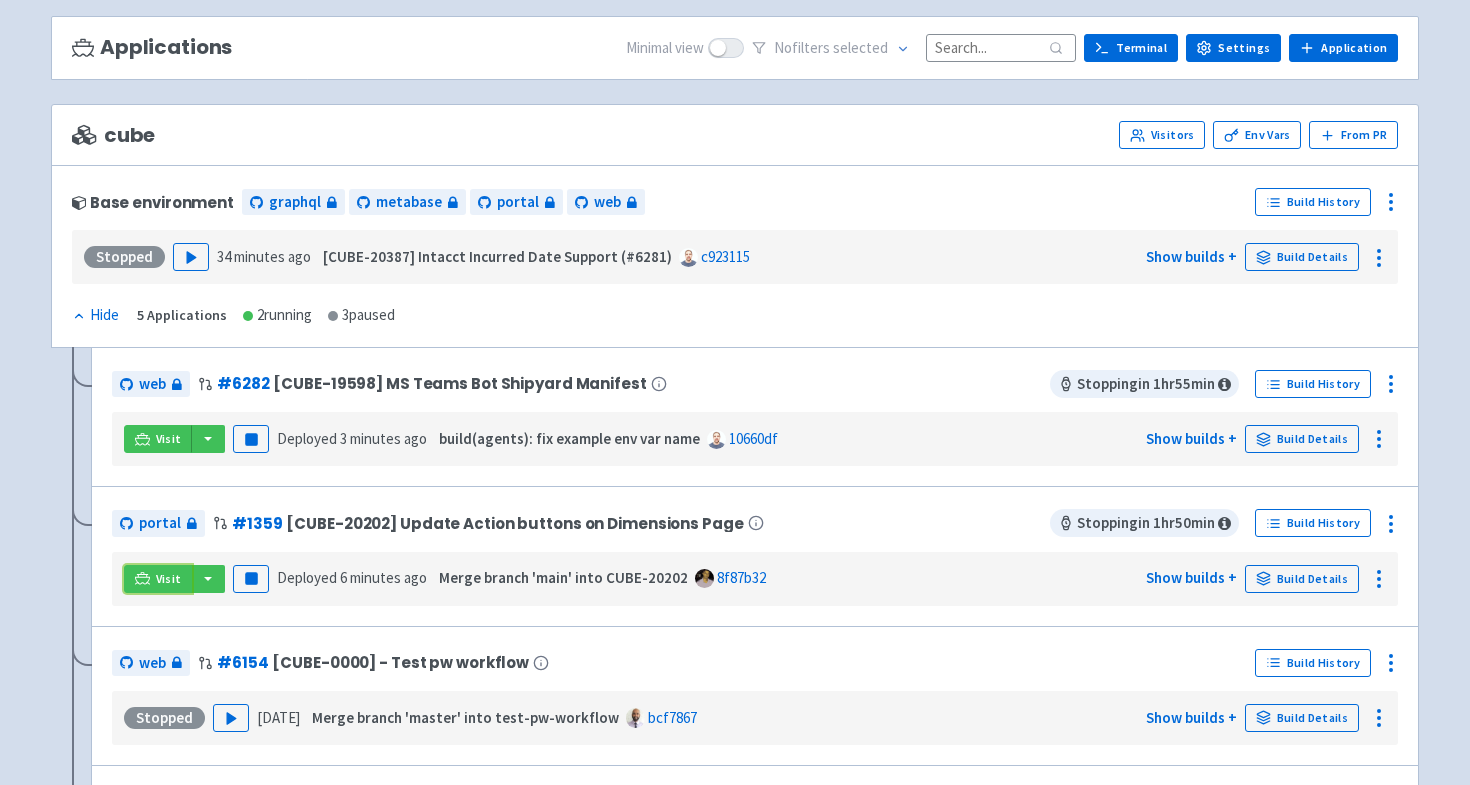 scroll, scrollTop: 157, scrollLeft: 0, axis: vertical 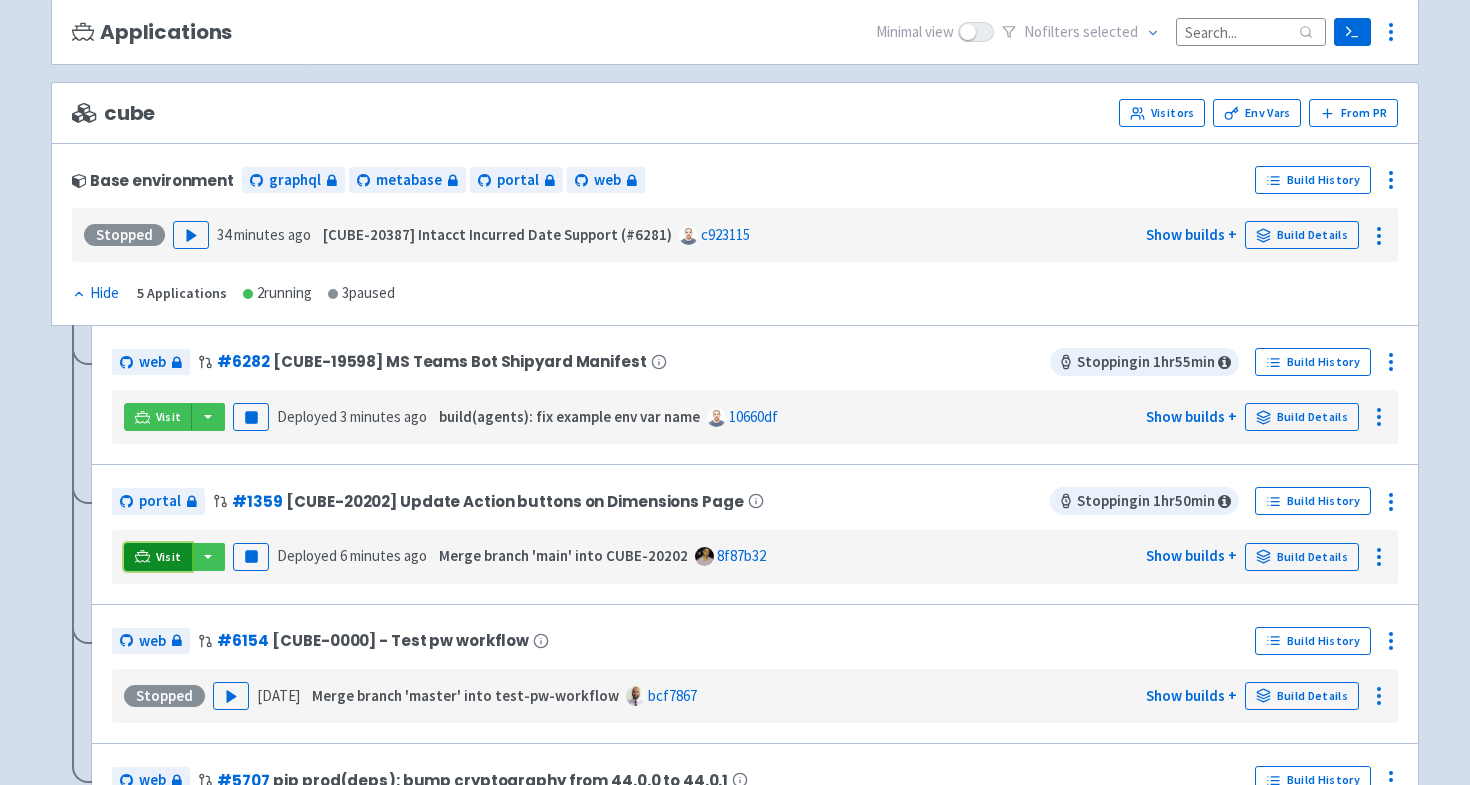 click on "Visit" at bounding box center [169, 557] 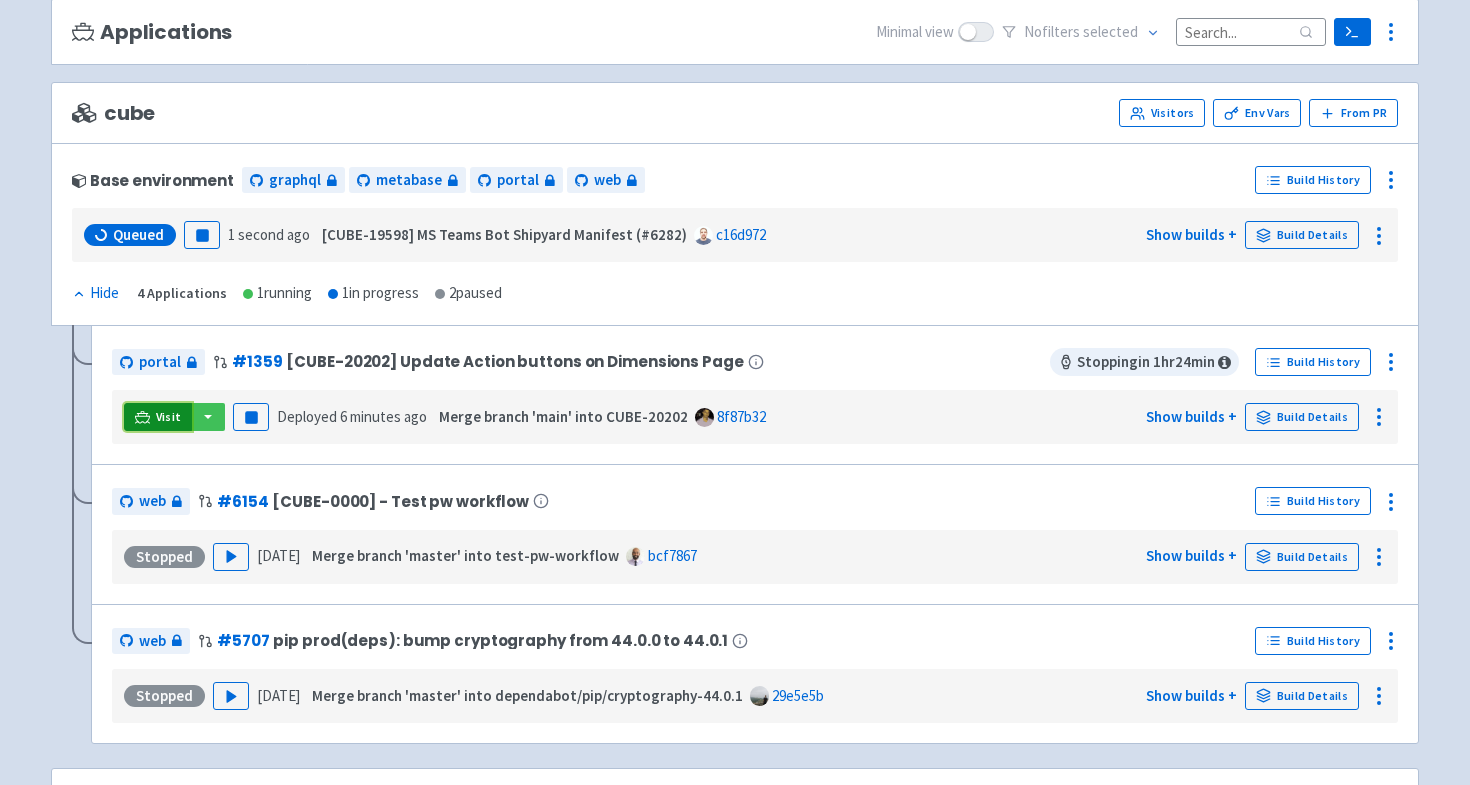 click on "Visit" at bounding box center [169, 417] 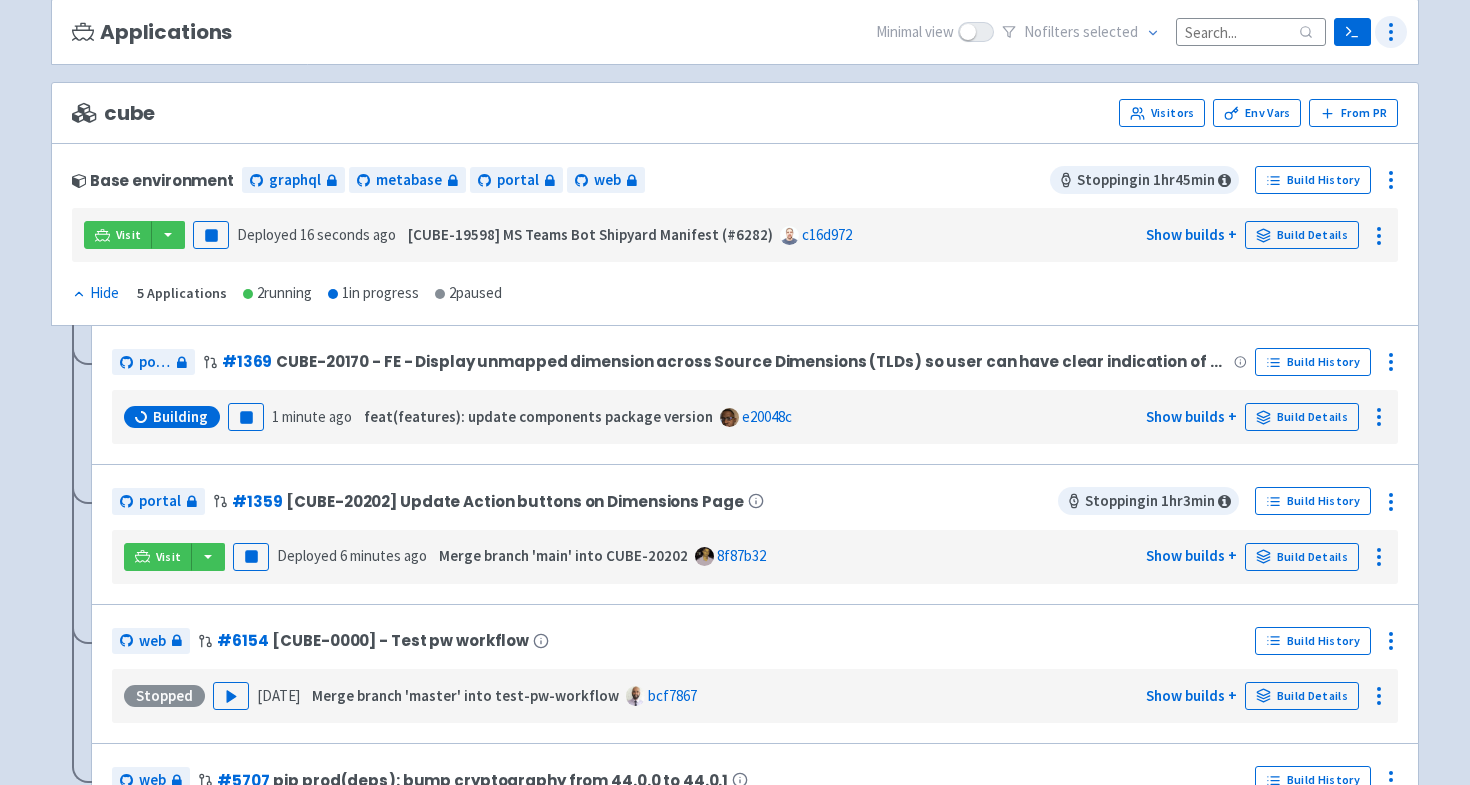 click 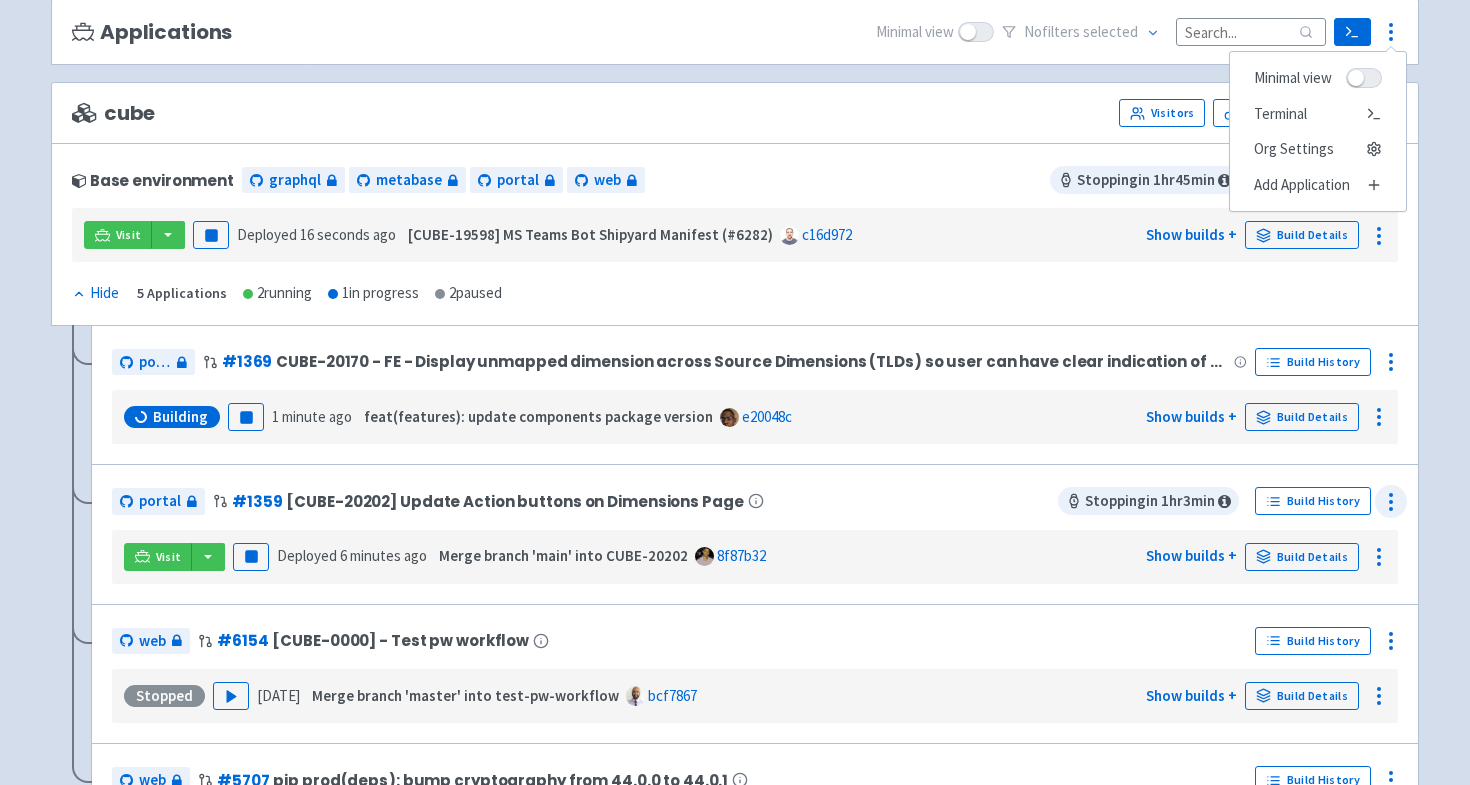 click 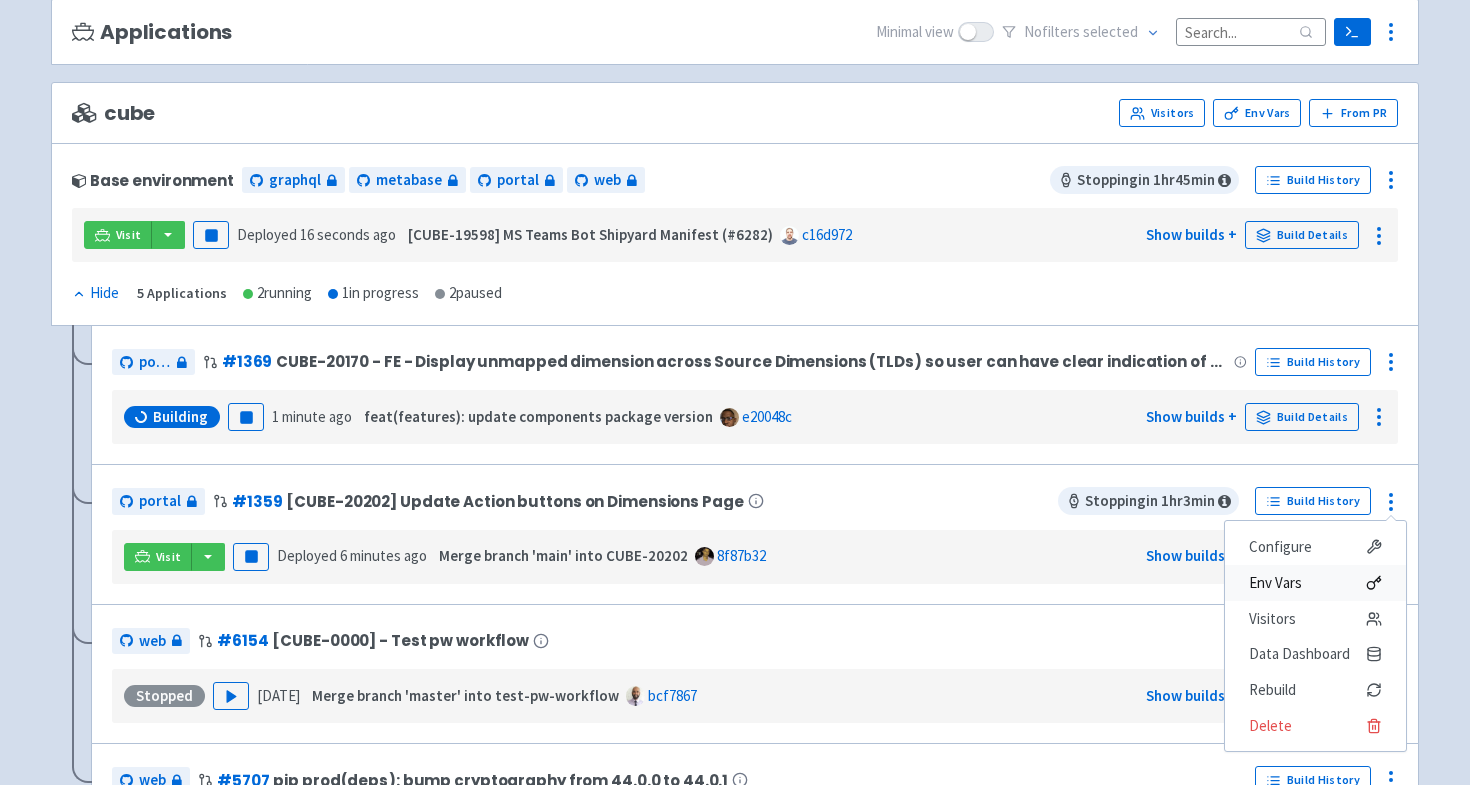 click on "Env Vars" at bounding box center (1275, 583) 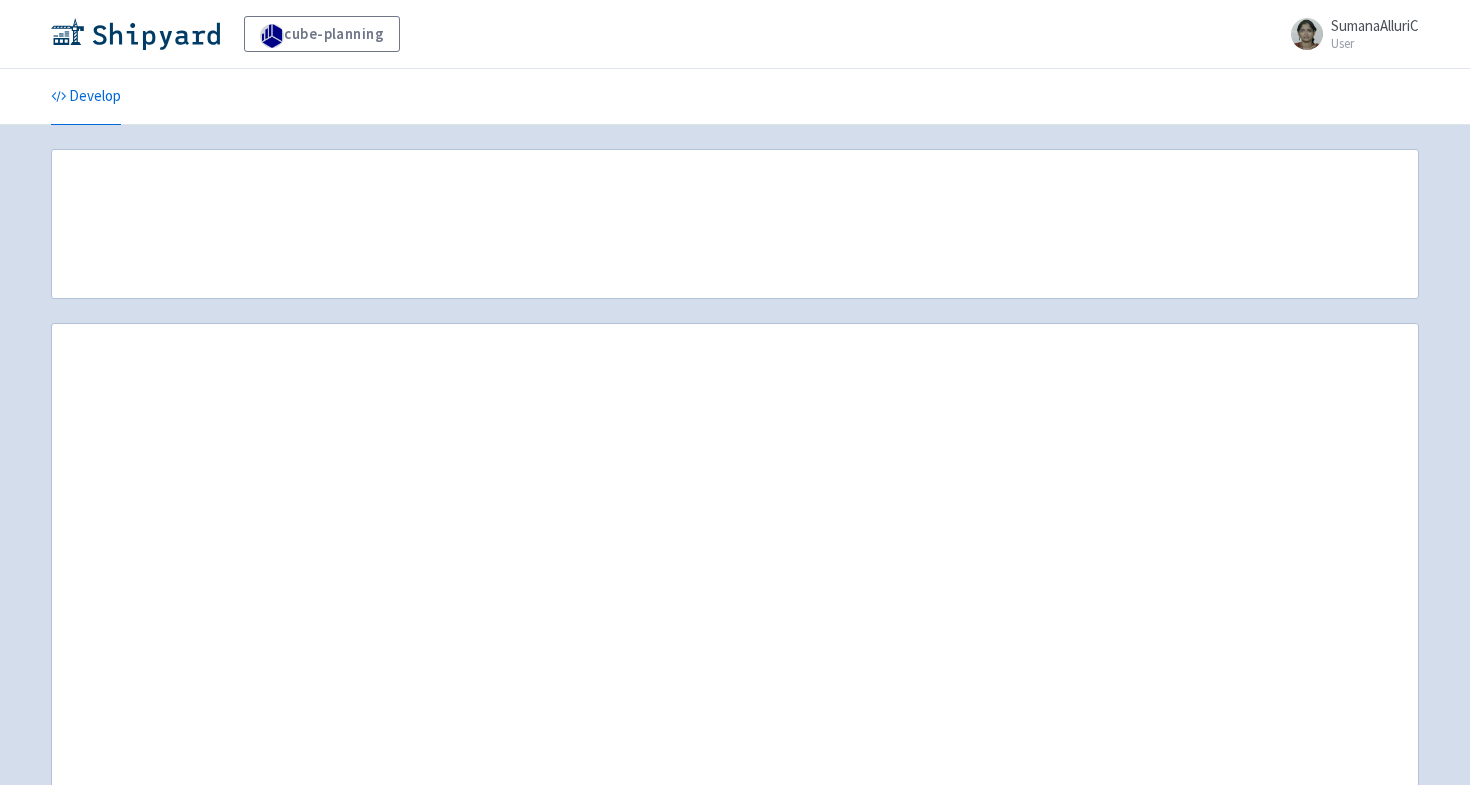 scroll, scrollTop: 0, scrollLeft: 0, axis: both 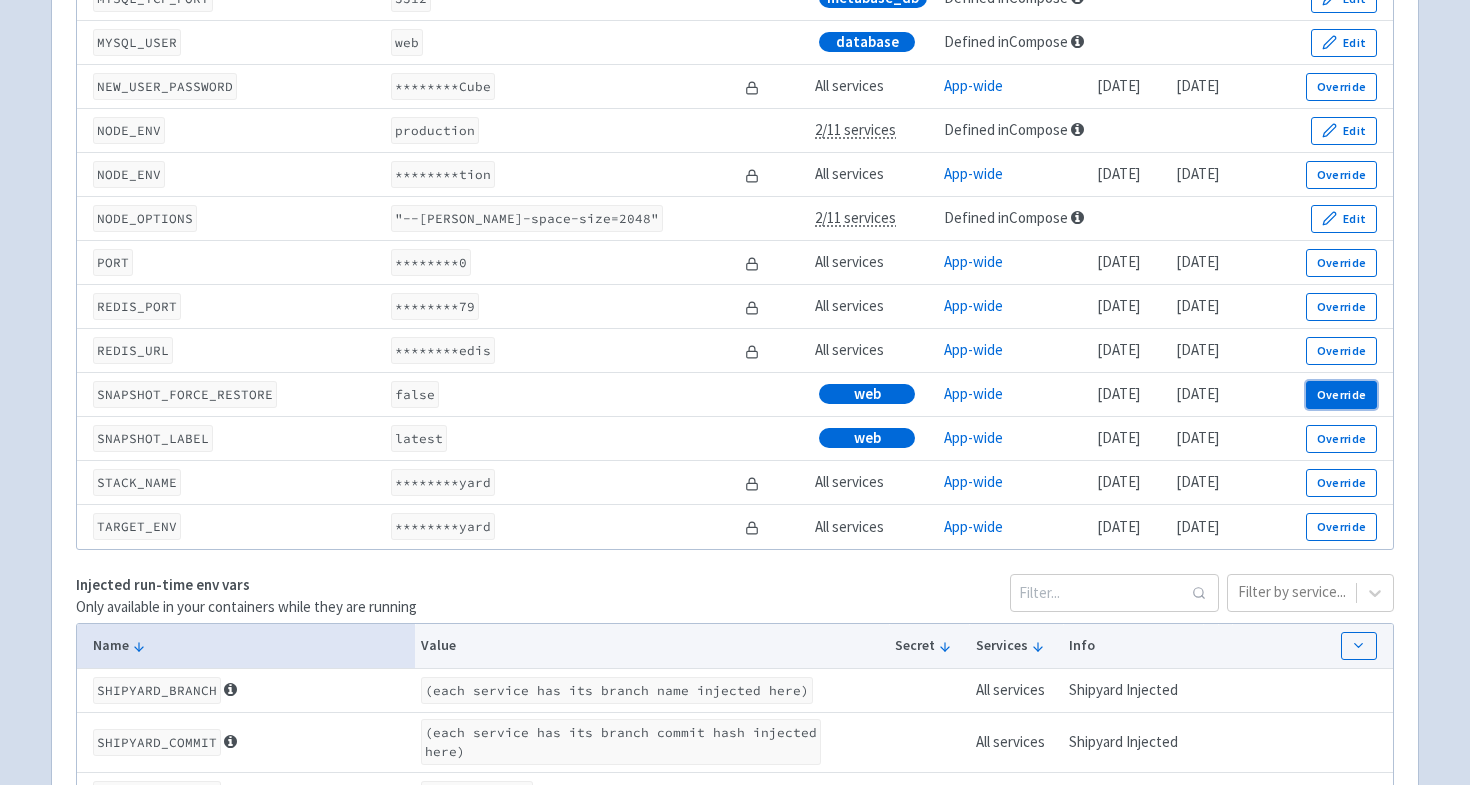 click on "Override" at bounding box center [1341, 395] 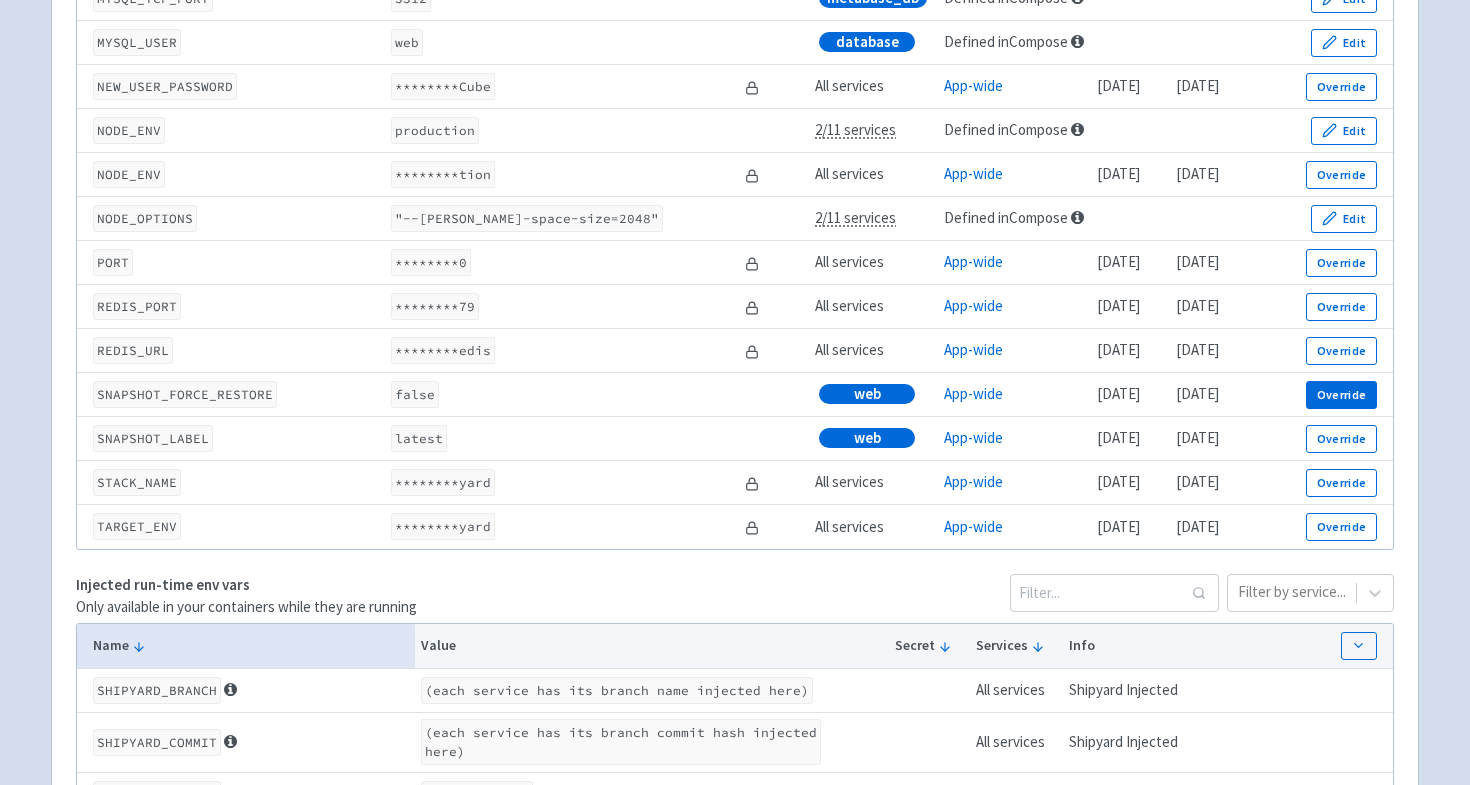 scroll, scrollTop: 2980, scrollLeft: 0, axis: vertical 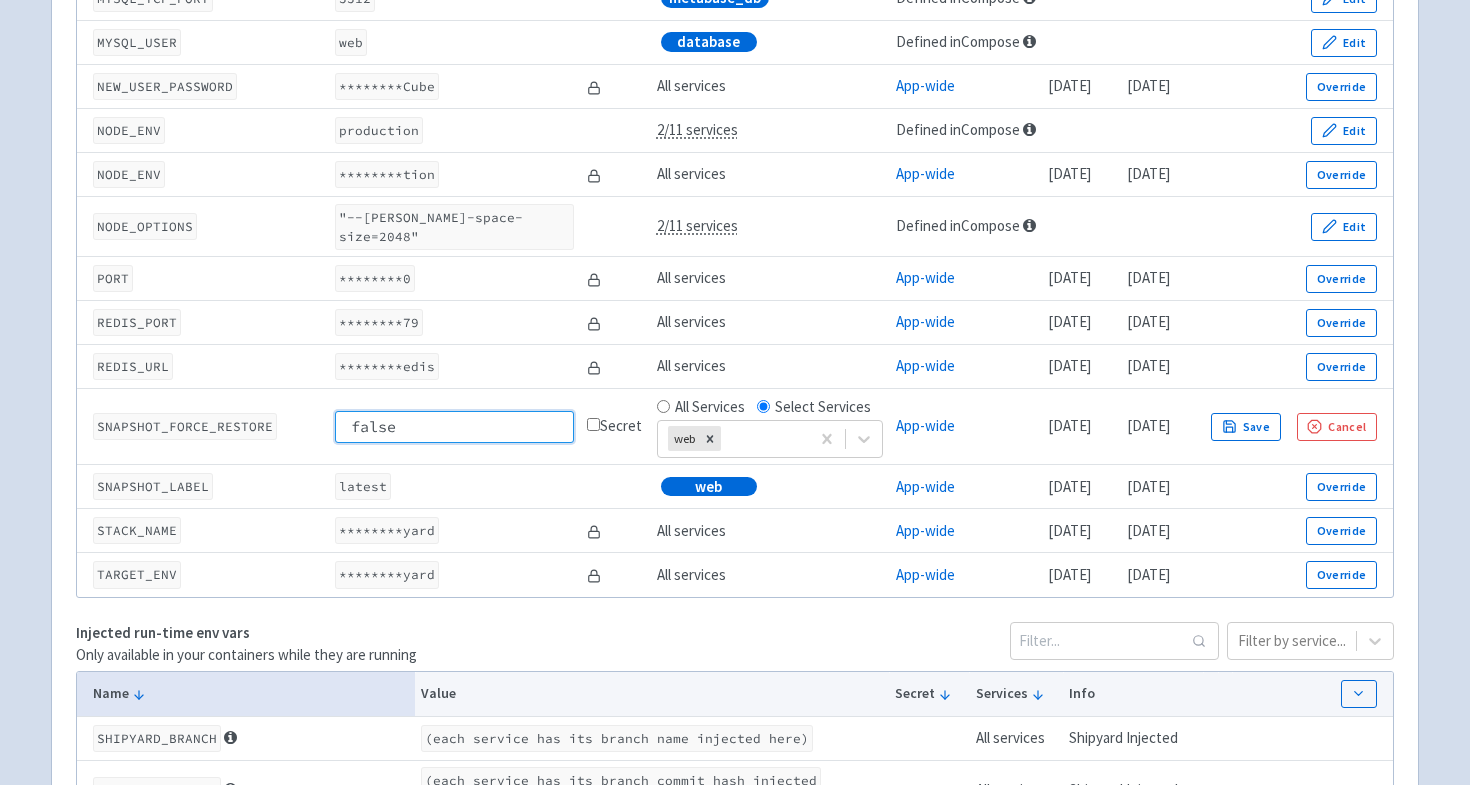 drag, startPoint x: 404, startPoint y: 428, endPoint x: 329, endPoint y: 428, distance: 75 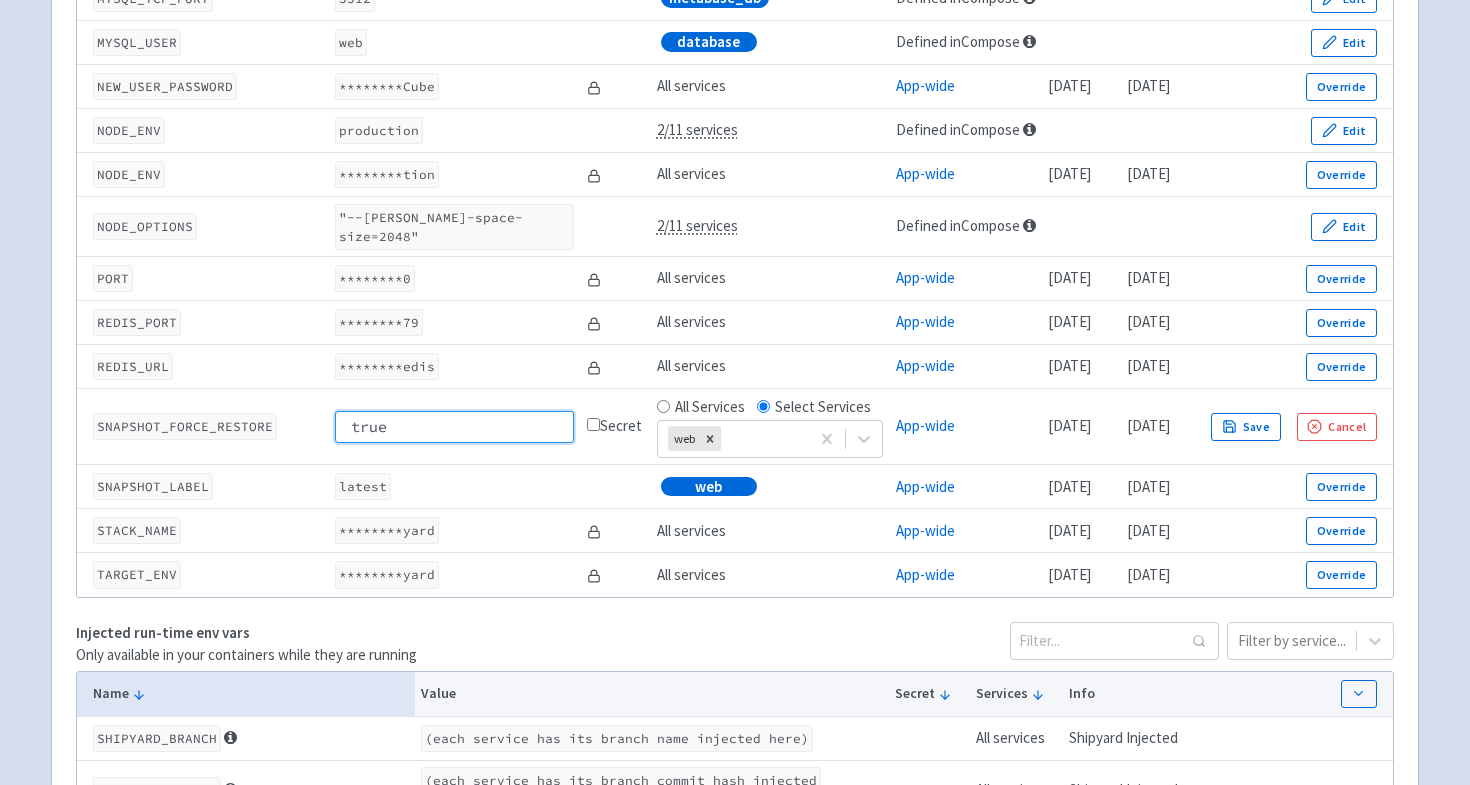 type on "true" 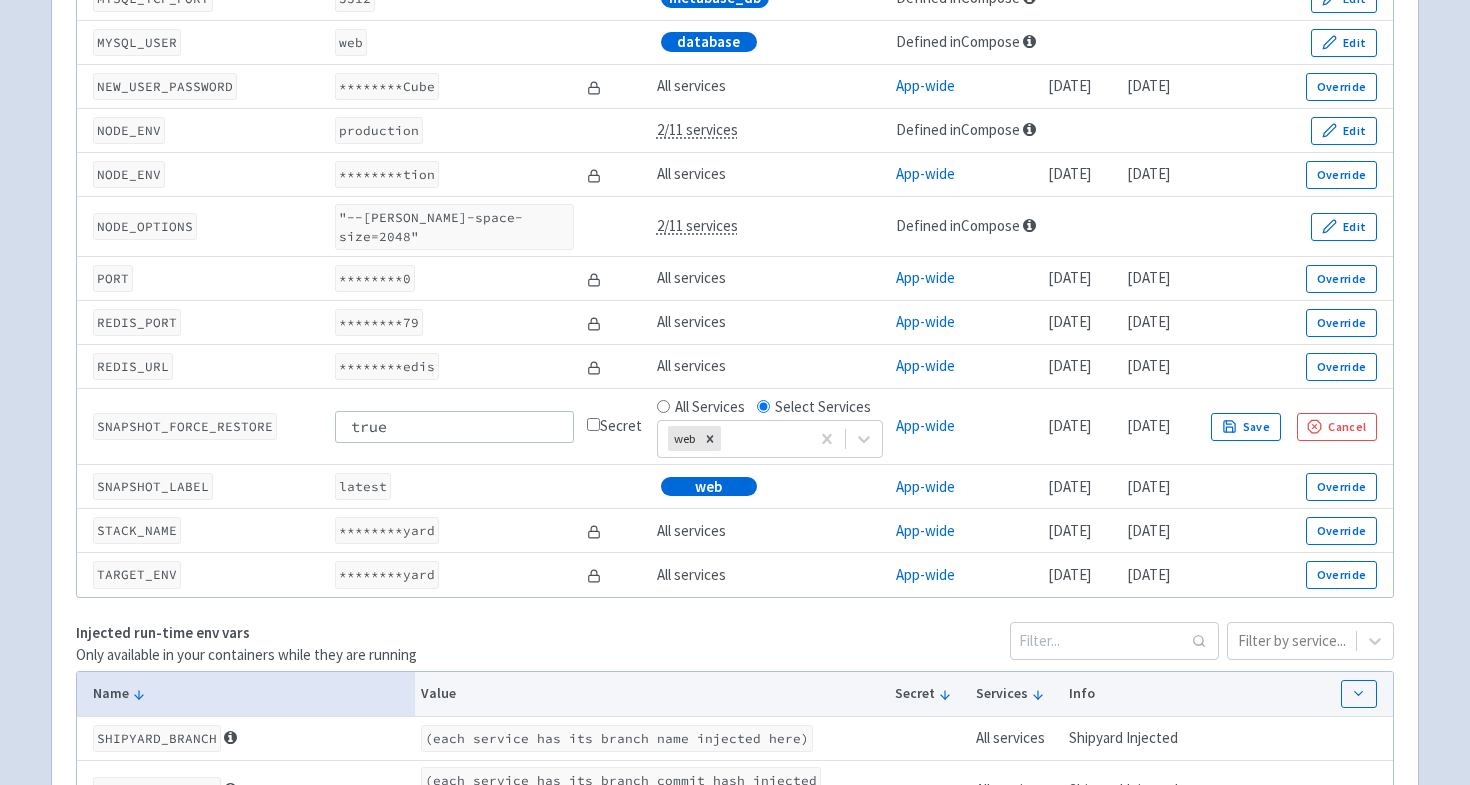 click on "Build-time Run-time Run-time Env Vars Only available in your containers while they are running Filter by service... Name   Value Secret   Services   Info   Created   Updated   Add New Batch Upload AWS_ACCESS_KEY_ID ********RYP6 All services App-wide 1 year ago 1 year ago Override AWS_CODEARTIFACT_REPO_NAME ********ages All services App-wide 1 year ago 1 year ago Override AWS_DEFAULT_REGION ********st-1 All services App-wide 1 year ago 1 year ago Override AWS_DOMAIN ********be All services App-wide 1 year ago 1 year ago Override AWS_DOMAIN_OWNER ********8009 All services App-wide 1 year ago 1 year ago Override AWS_SECRET_ACCESS_KEY ********Vq4w All services App-wide 1 year ago 1 year ago Override AWS_STACK_NAME ********yard All services App-wide 1 year ago 1 year ago Override CELERY_BROKER_URL amqp://guest:guest@broker:5672/shipyard flower Defined in  Compose   Edit CUSTOMER_DB_HOST ********base All services App-wide 1 year ago 1 year ago Override CUSTOMER_DB_NAME ********omer All services App-wide 1 year ago" at bounding box center (735, -487) 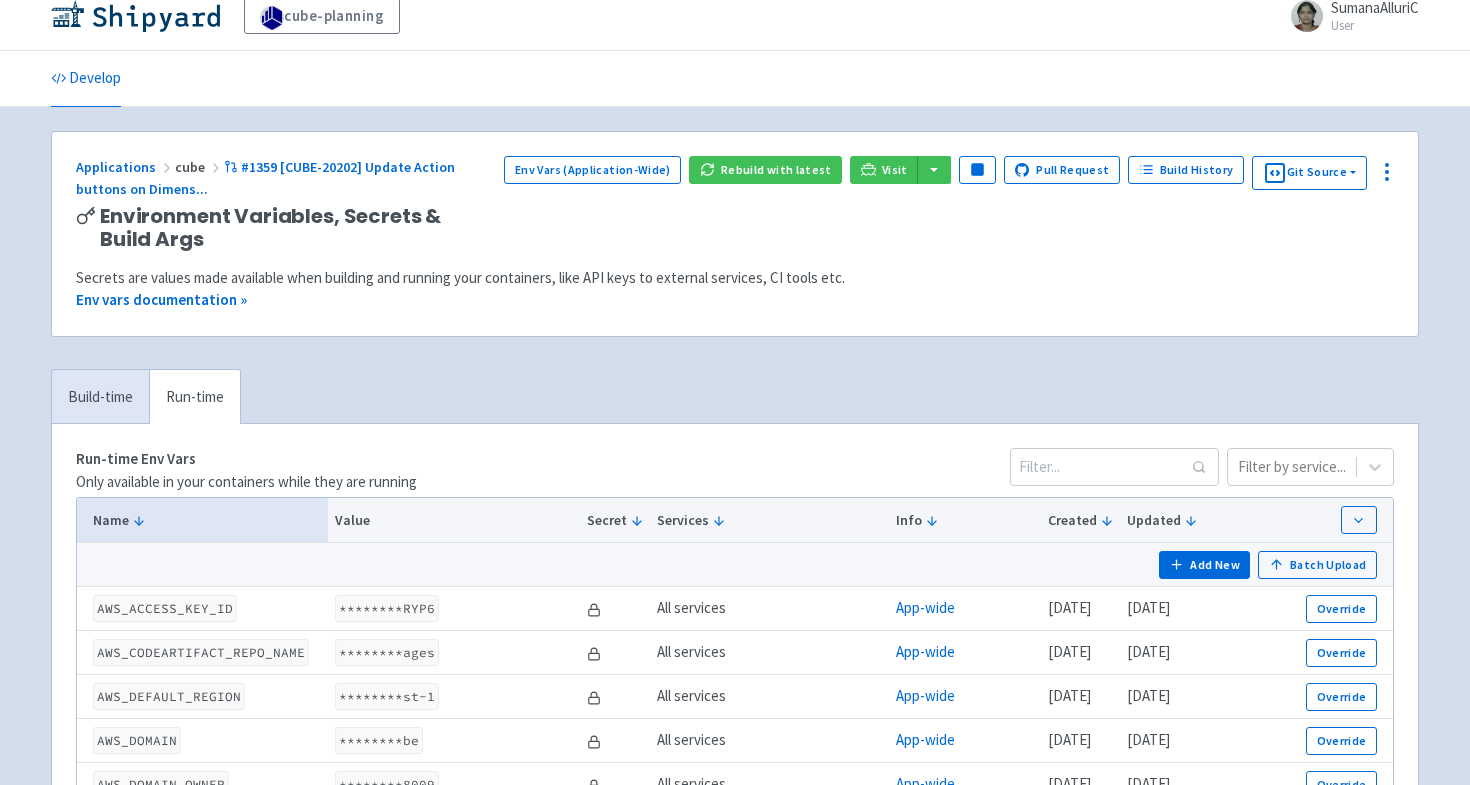 scroll, scrollTop: 0, scrollLeft: 0, axis: both 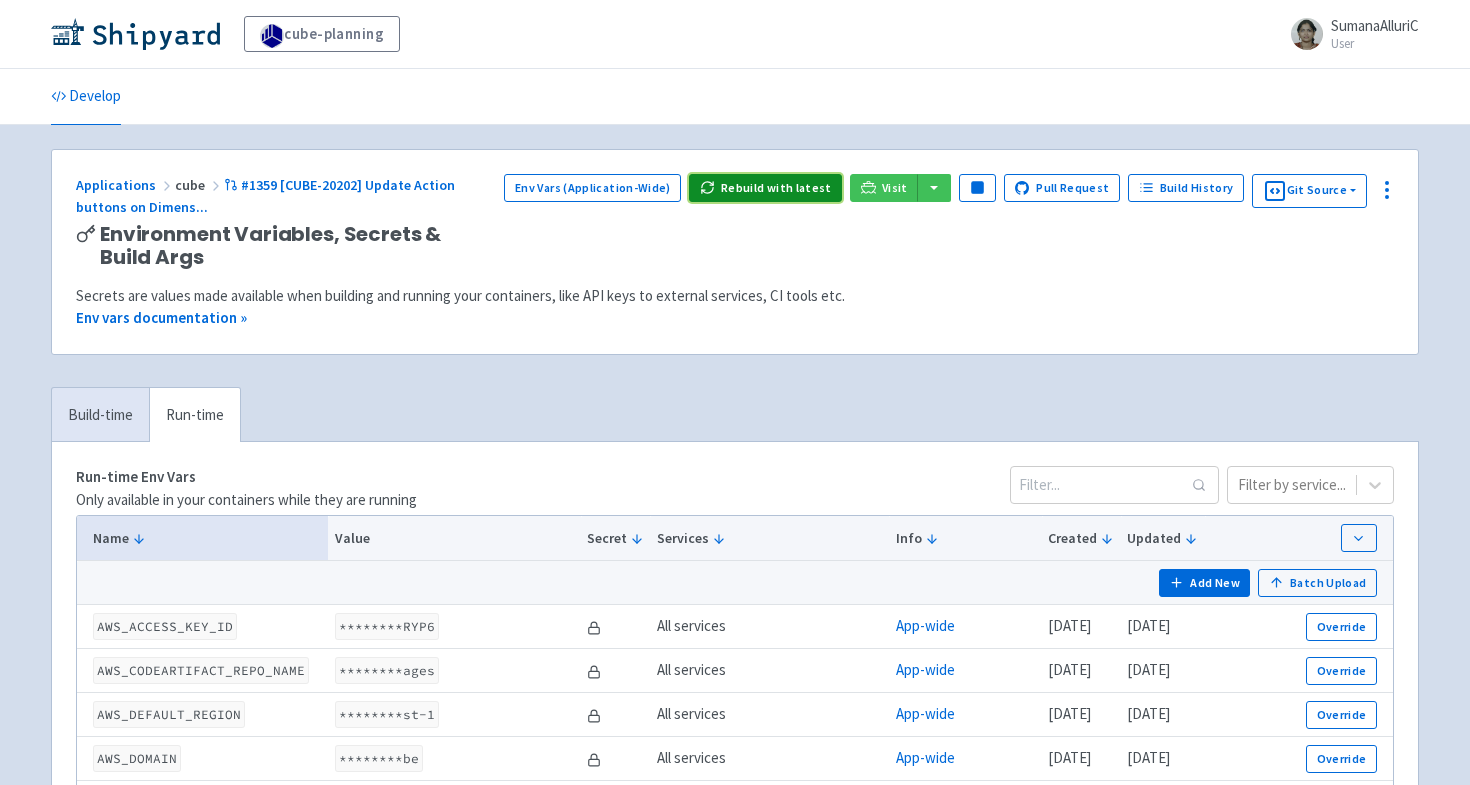 click on "Rebuild with latest" at bounding box center [765, 188] 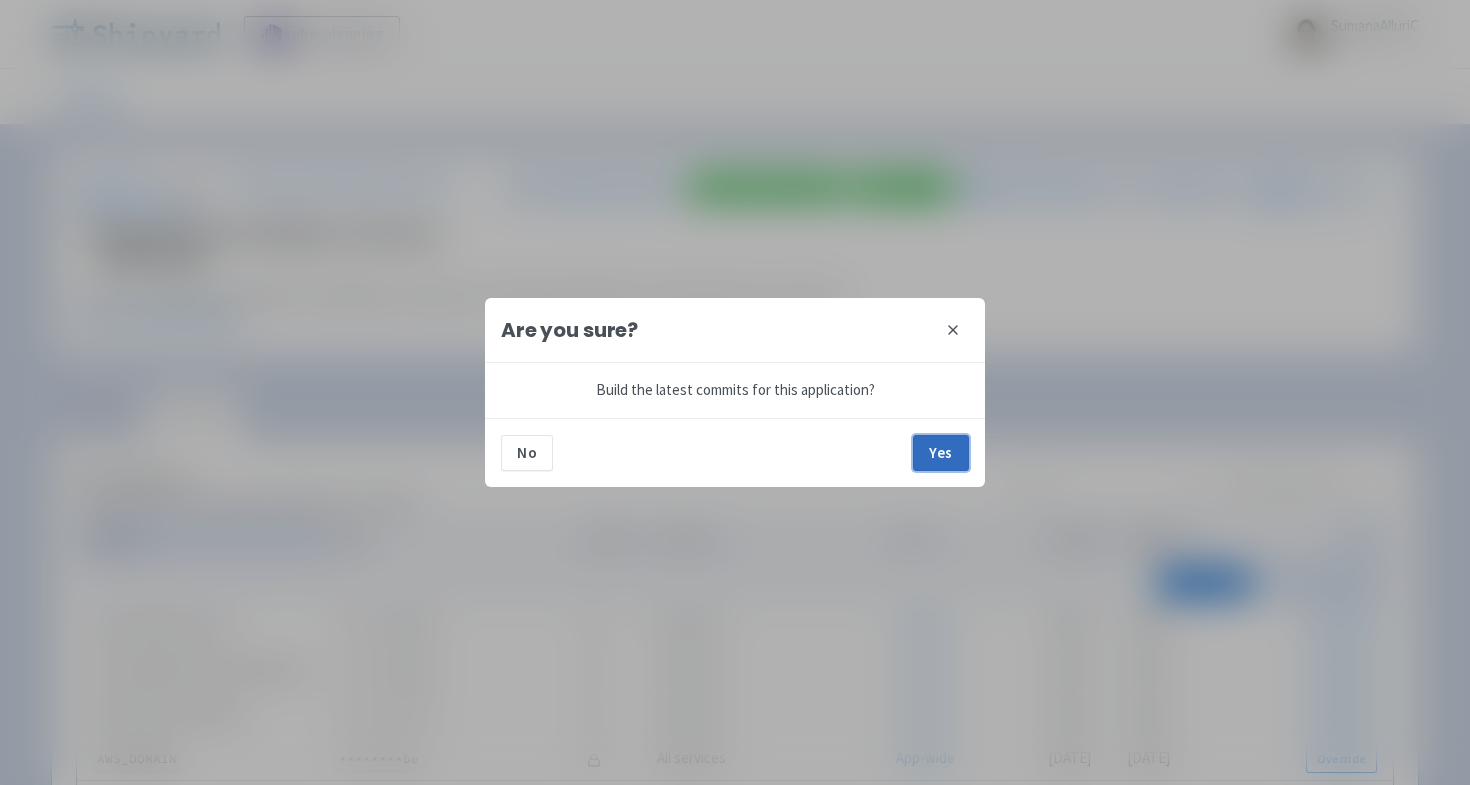 click on "Yes" at bounding box center [941, 453] 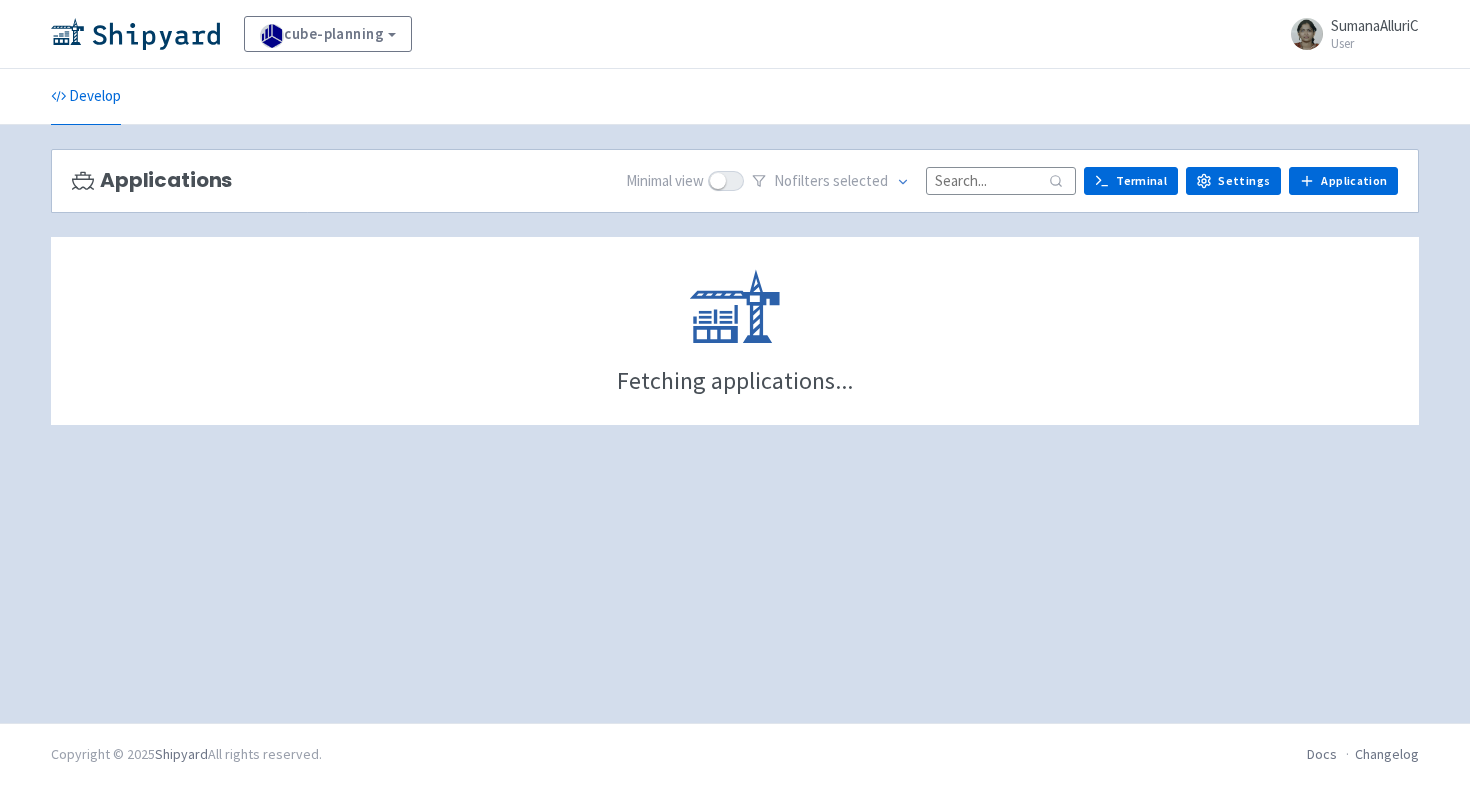 scroll, scrollTop: 0, scrollLeft: 0, axis: both 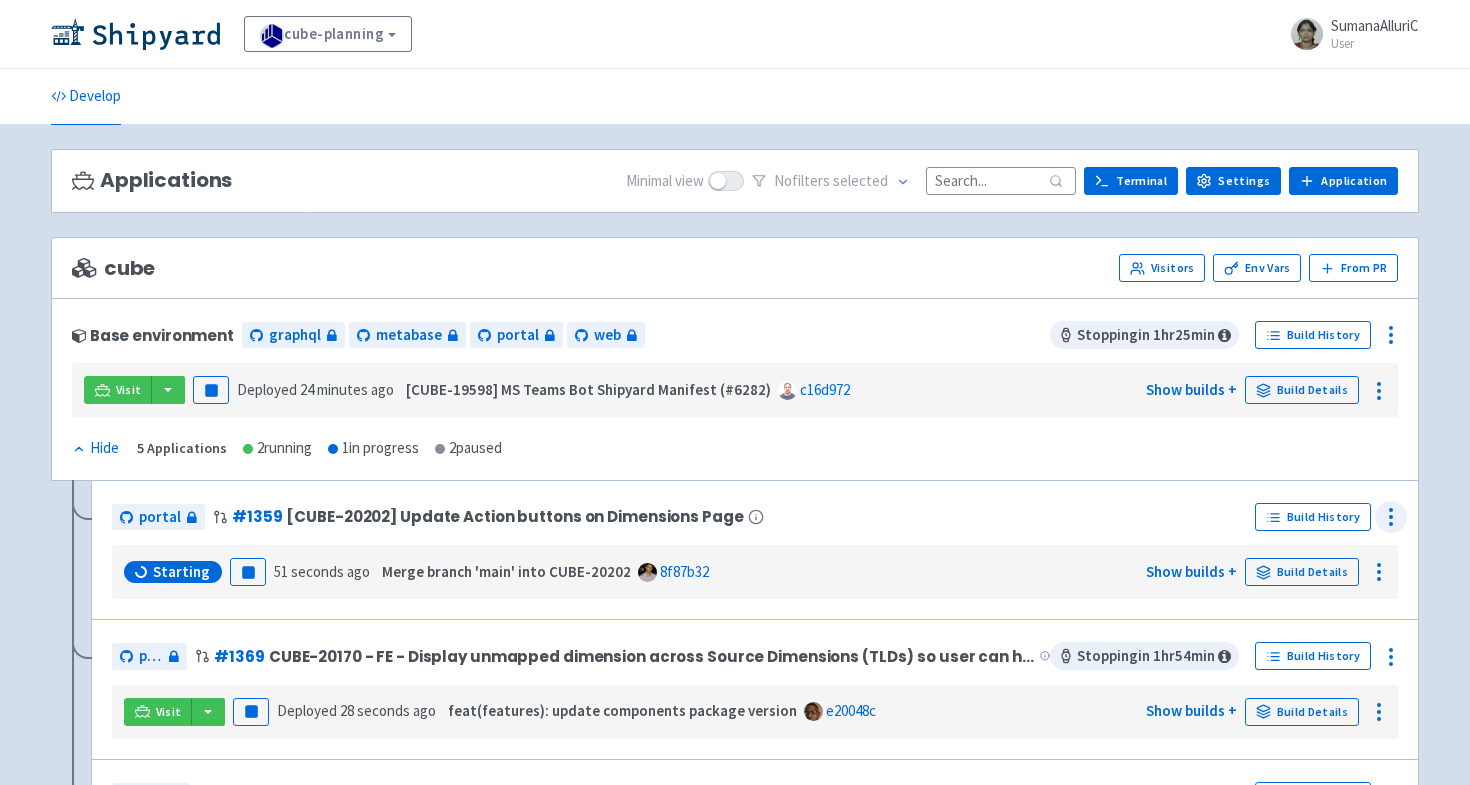 click 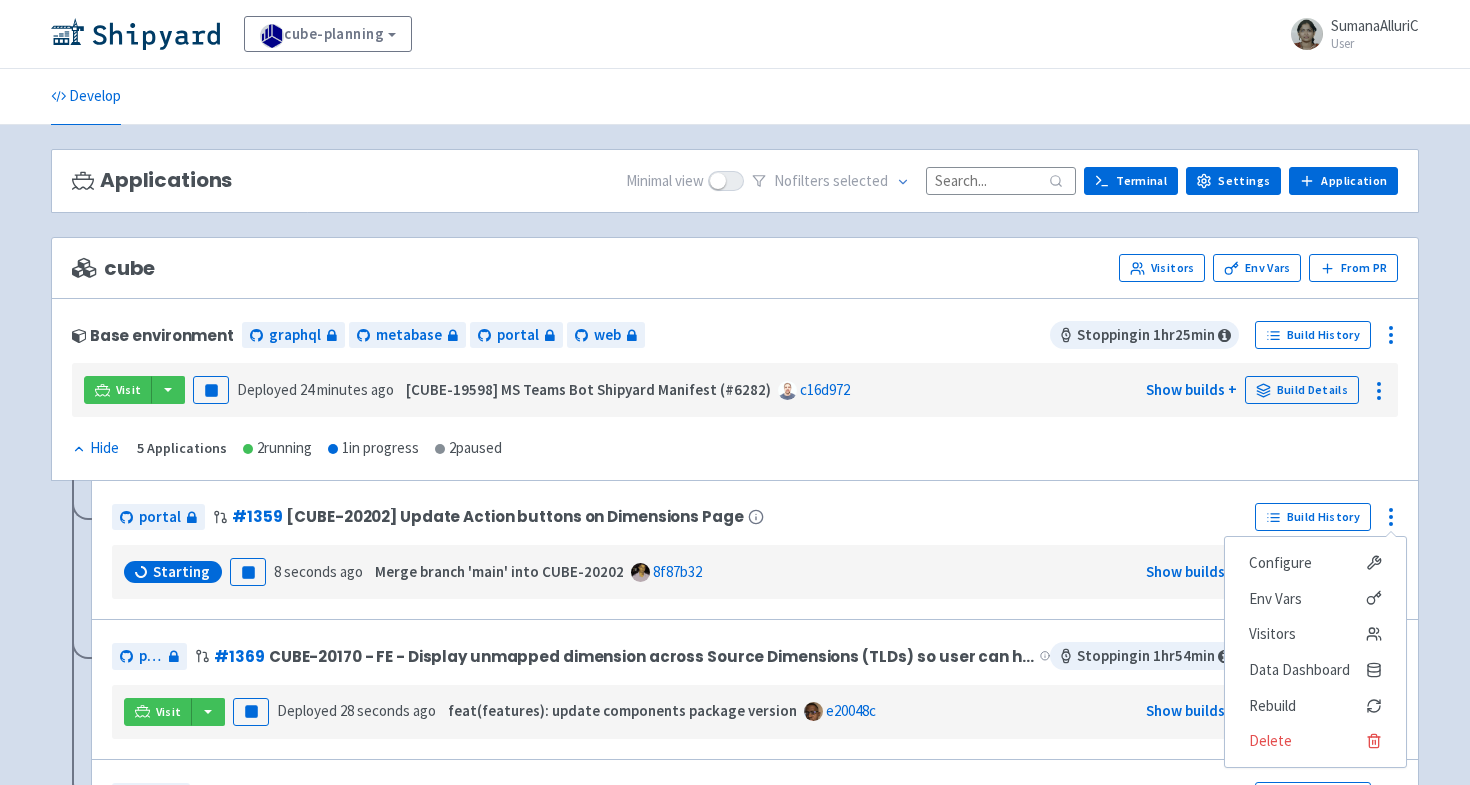 click on "cube-planning
View Organizations
SumanaAlluriC
User
Profile
Sign out" at bounding box center (735, 34) 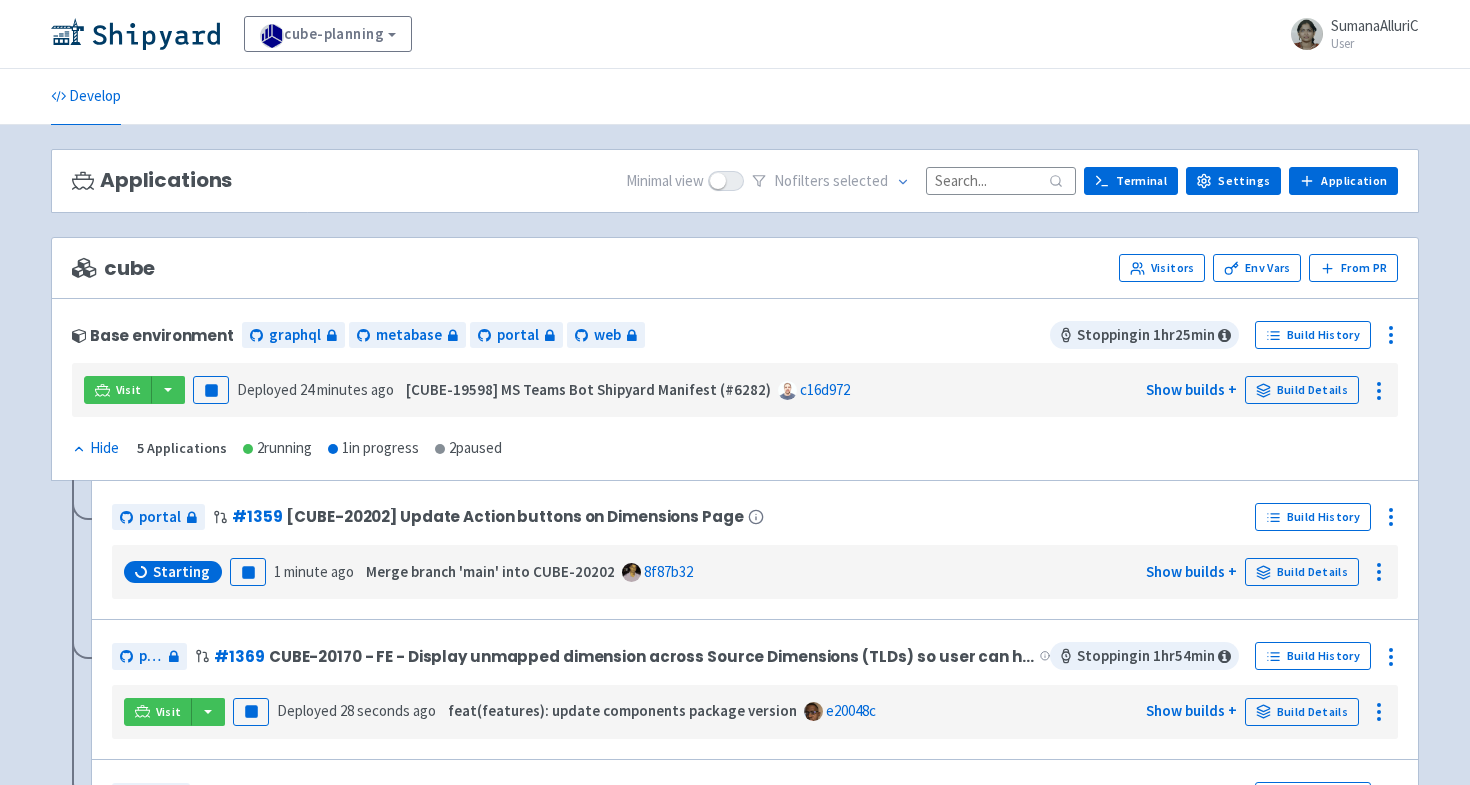 click on "cube-planning
View Organizations
SumanaAlluriC
User
Profile
Sign out" at bounding box center (735, 34) 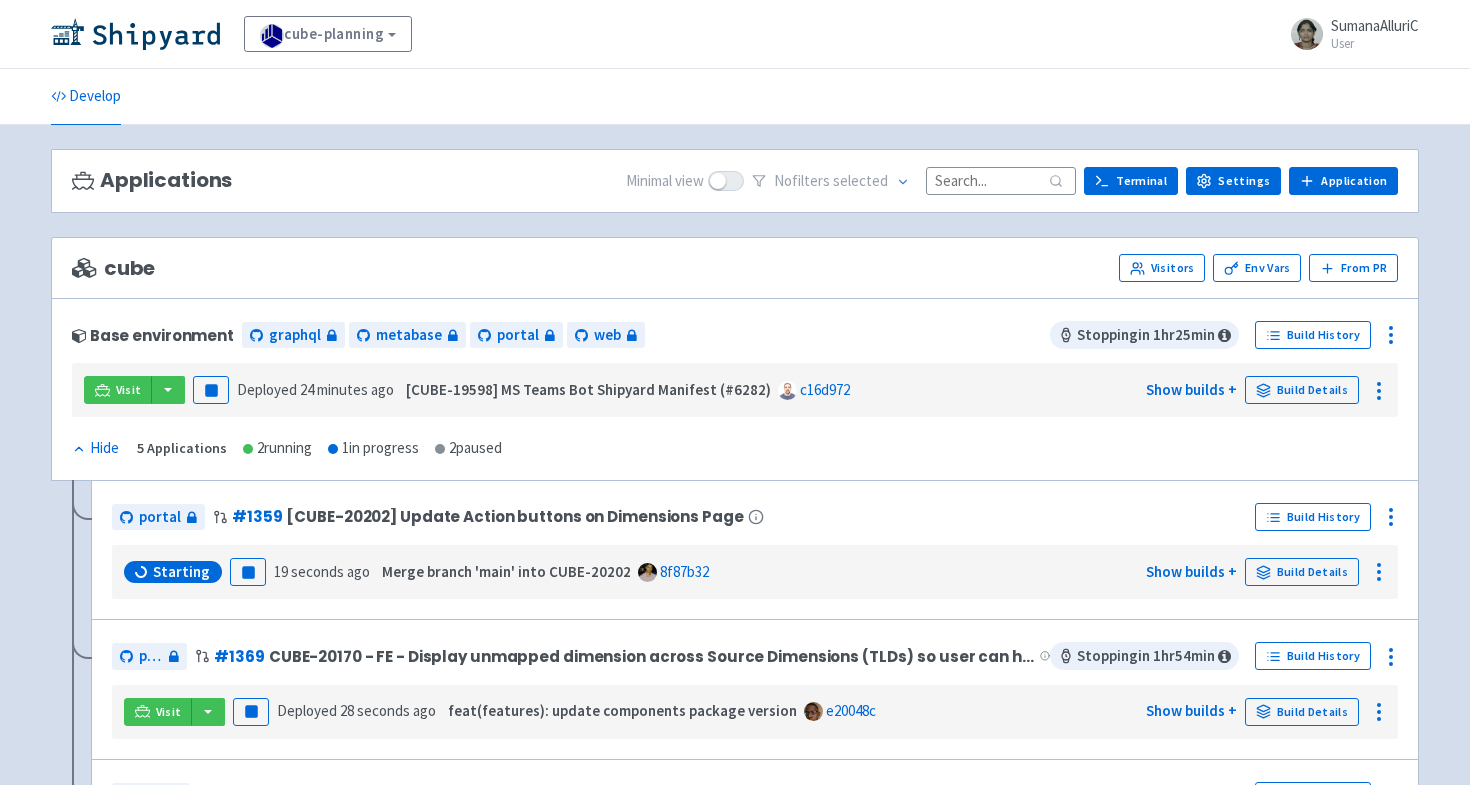 click on "cube-planning
View Organizations
SumanaAlluriC
User
Profile
Sign out" at bounding box center [735, 34] 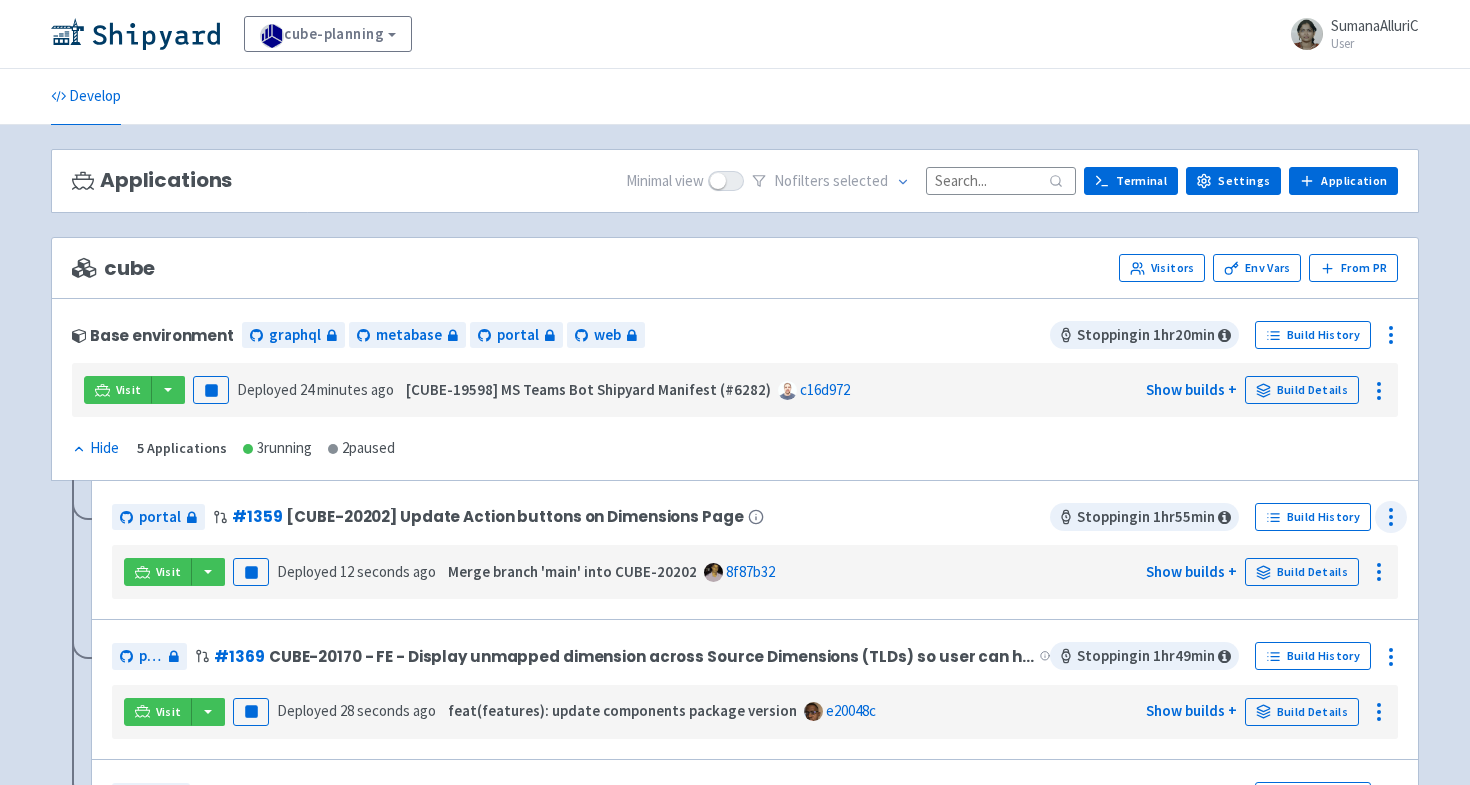 click 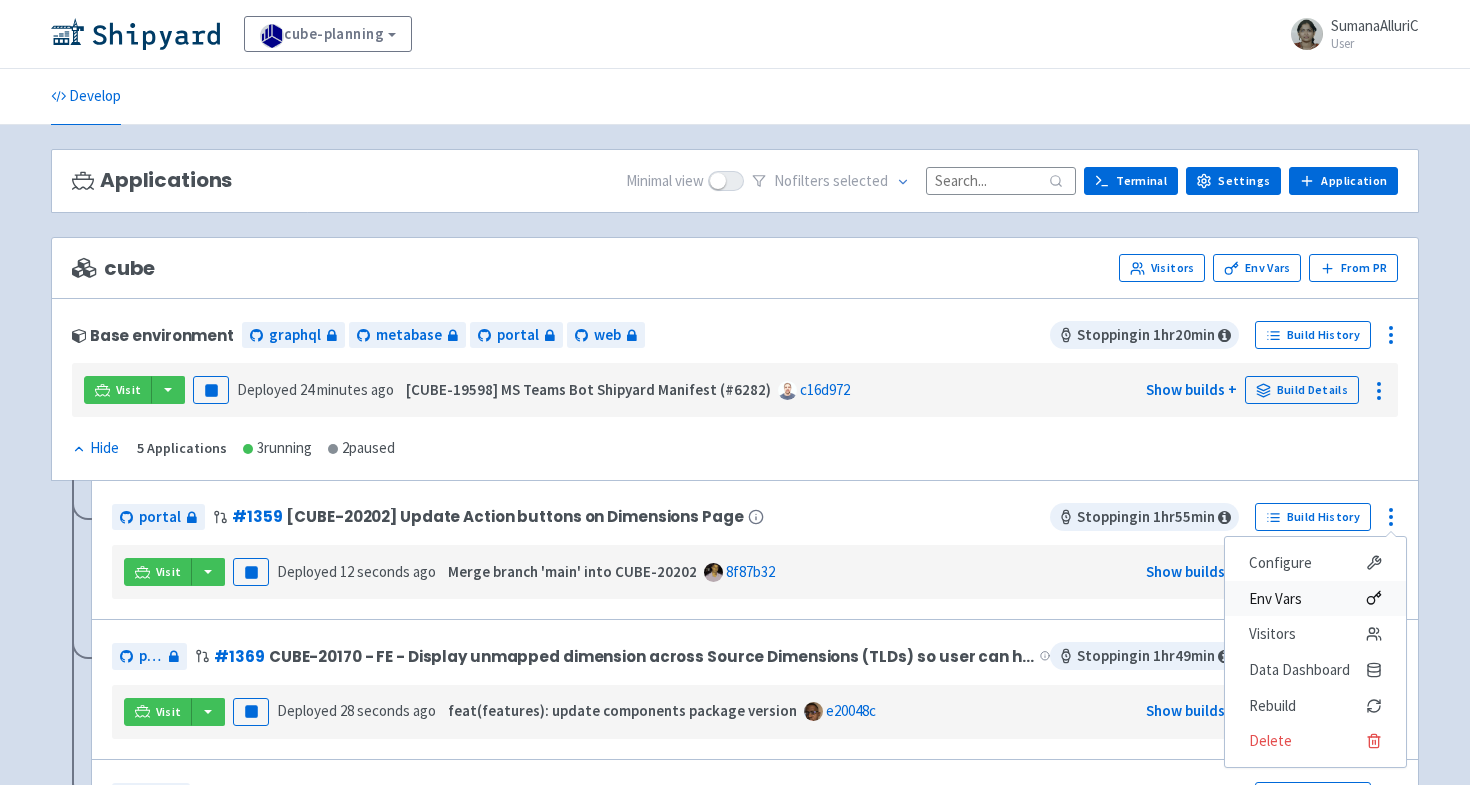 click on "Env Vars" at bounding box center (1275, 599) 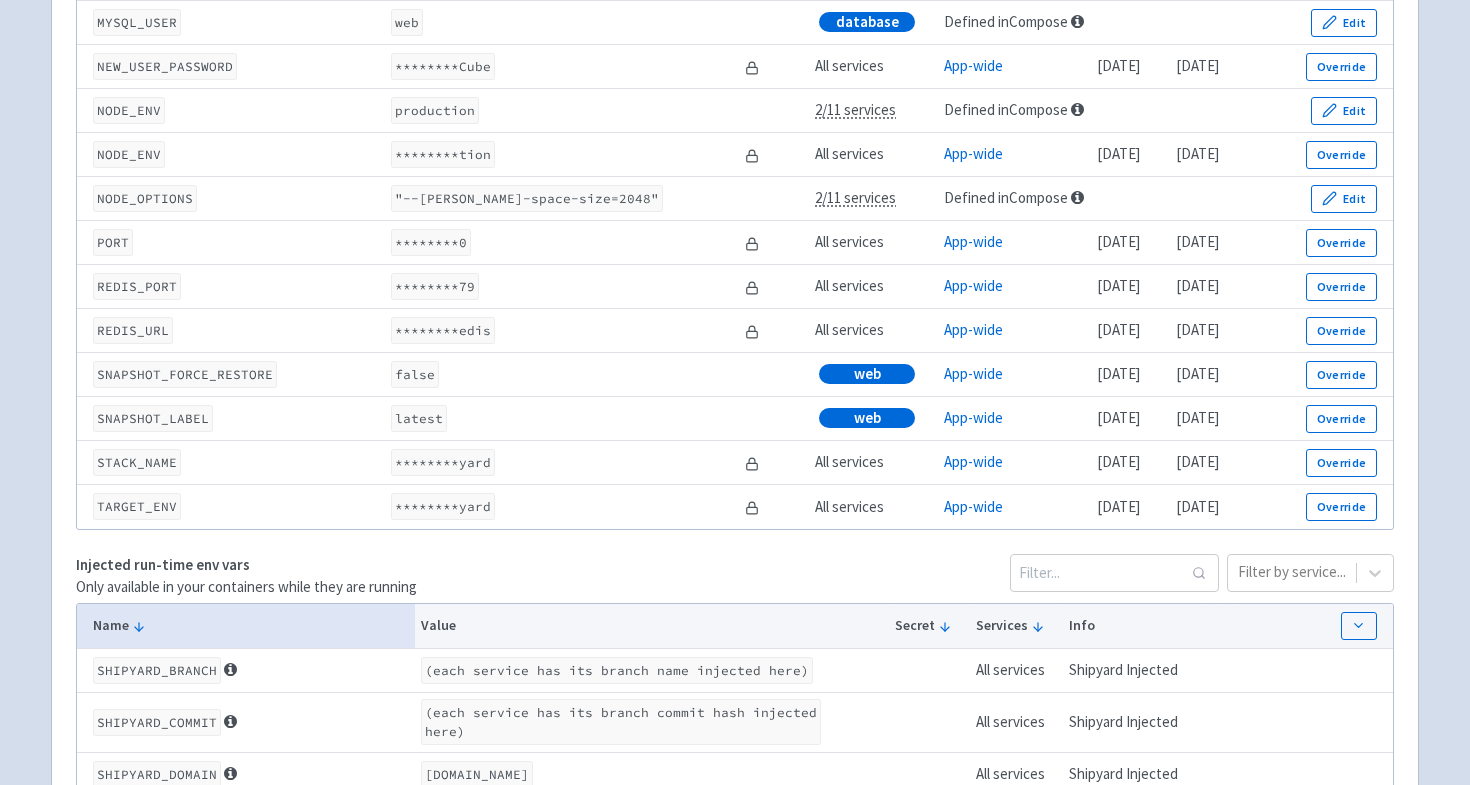 scroll, scrollTop: 2965, scrollLeft: 0, axis: vertical 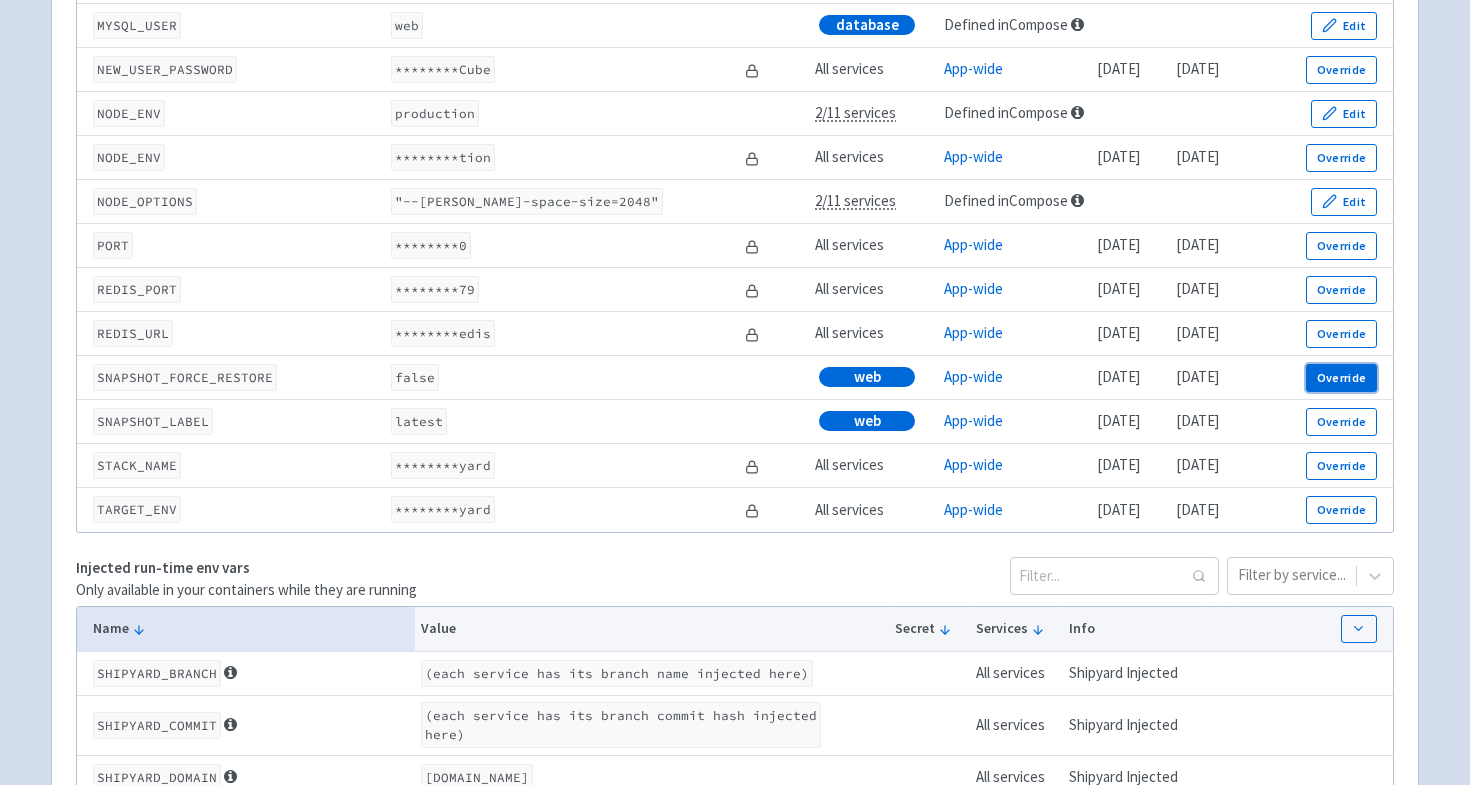 click on "Override" at bounding box center [1341, 378] 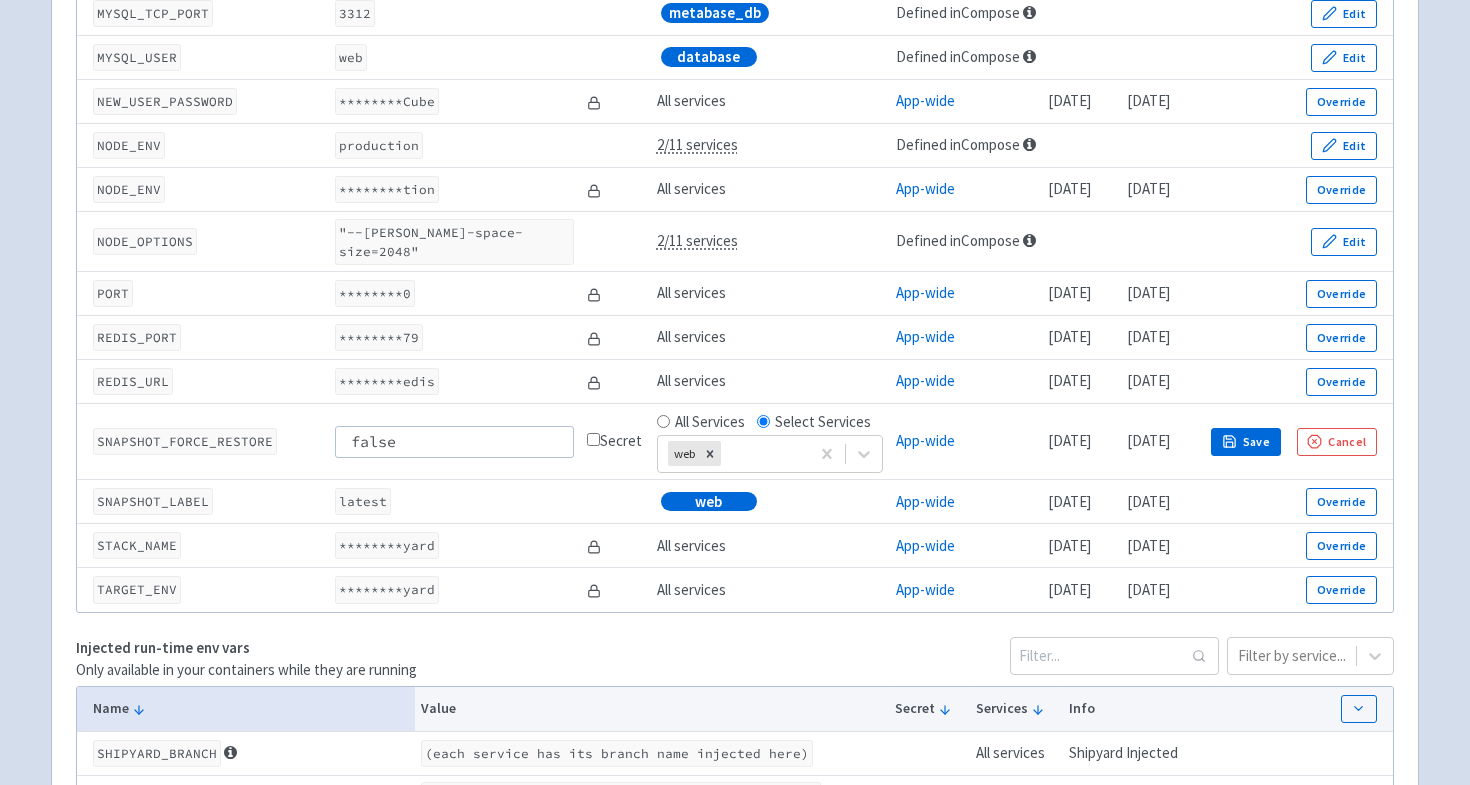 scroll, scrollTop: 2997, scrollLeft: 0, axis: vertical 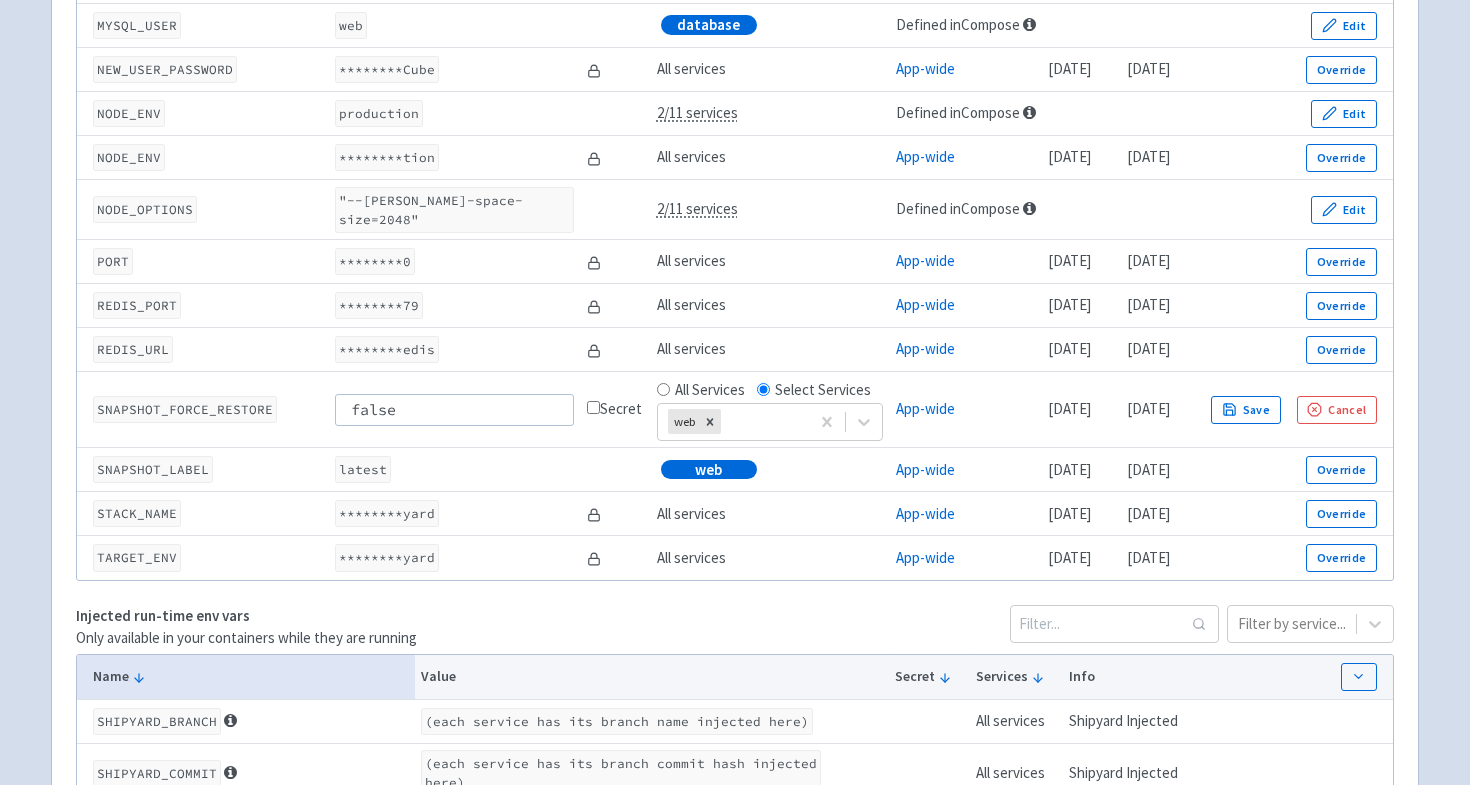 click on "cube-planning
SumanaAlluriC
User
Profile
Sign out
Develop" at bounding box center [735, -686] 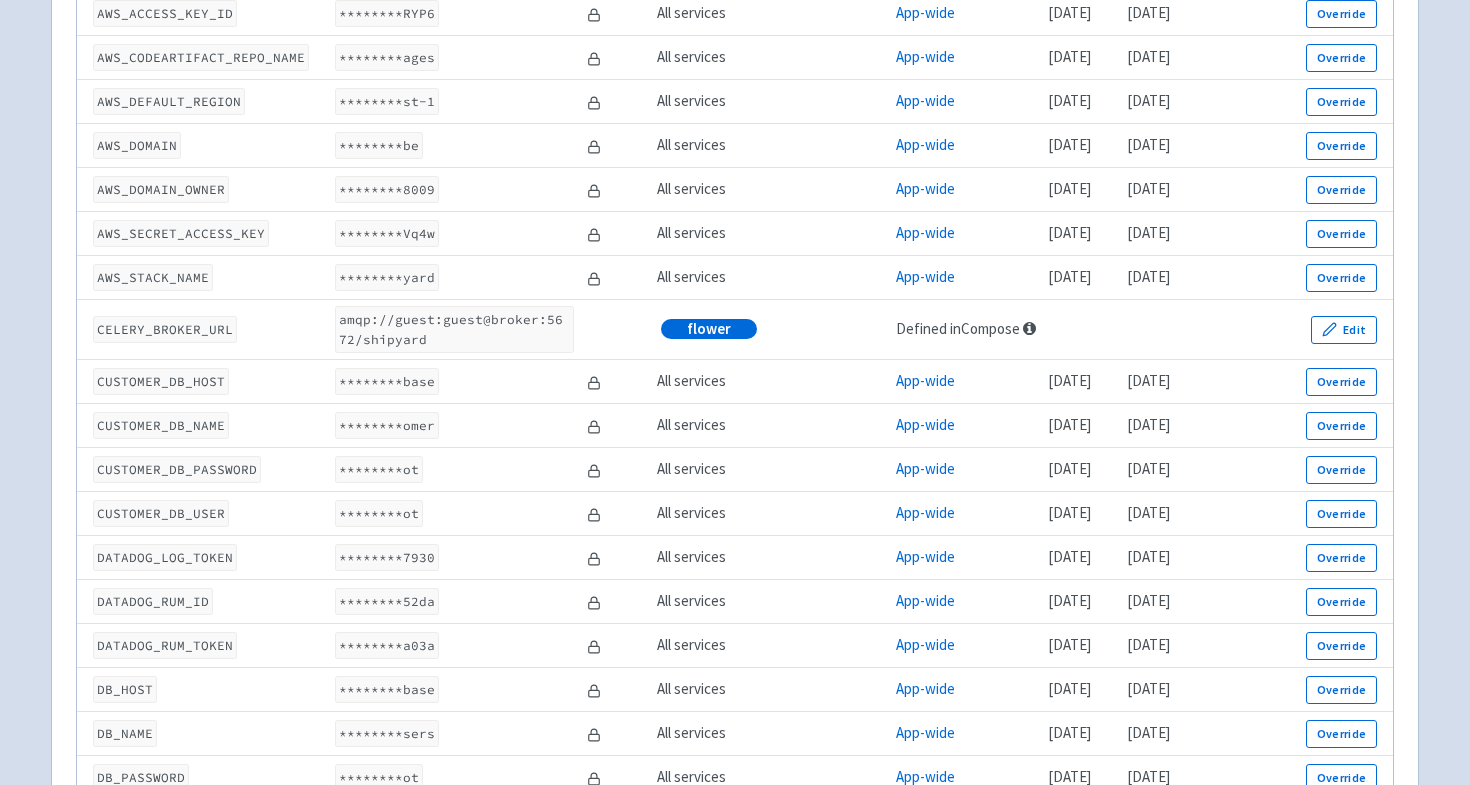 scroll, scrollTop: 0, scrollLeft: 0, axis: both 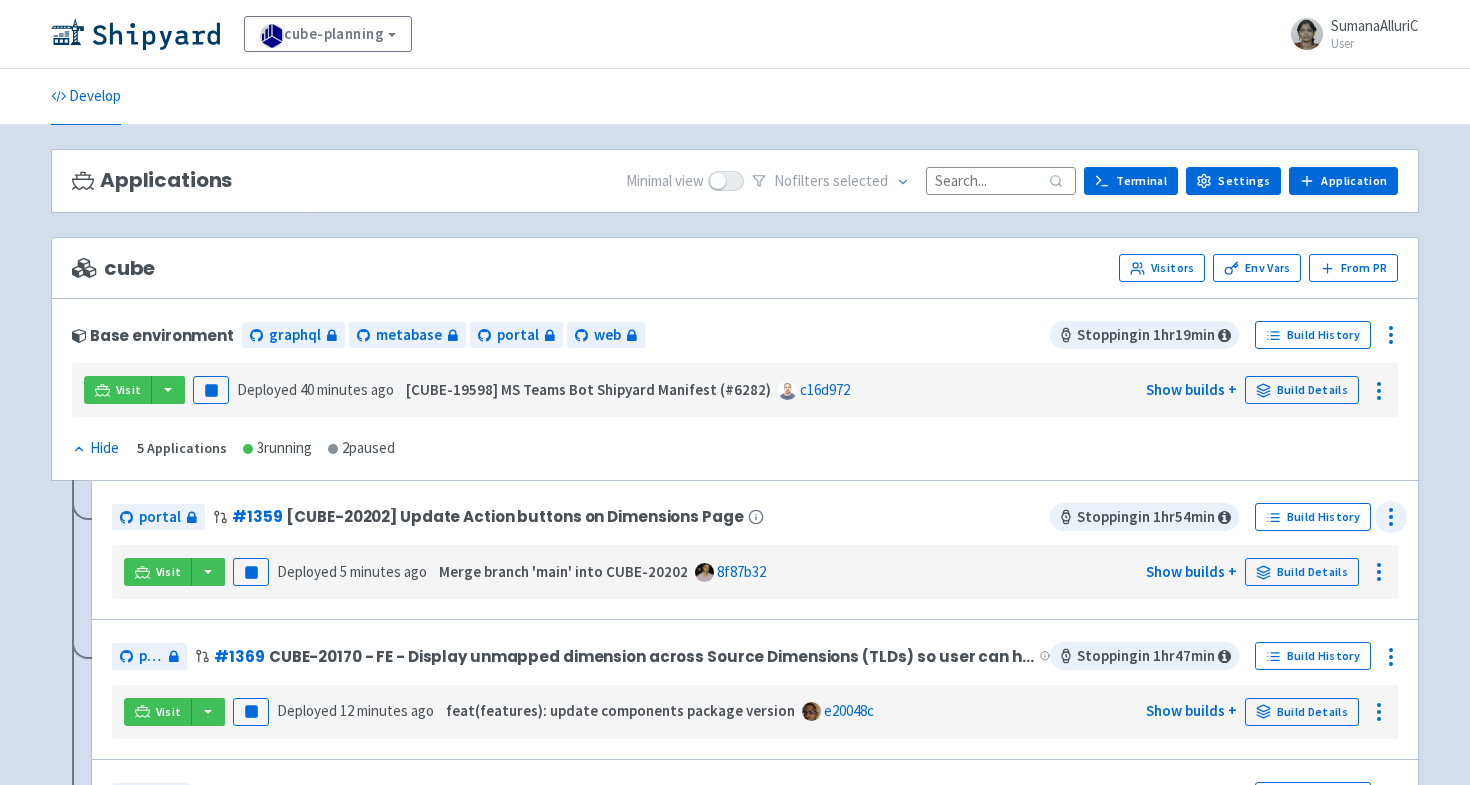 click 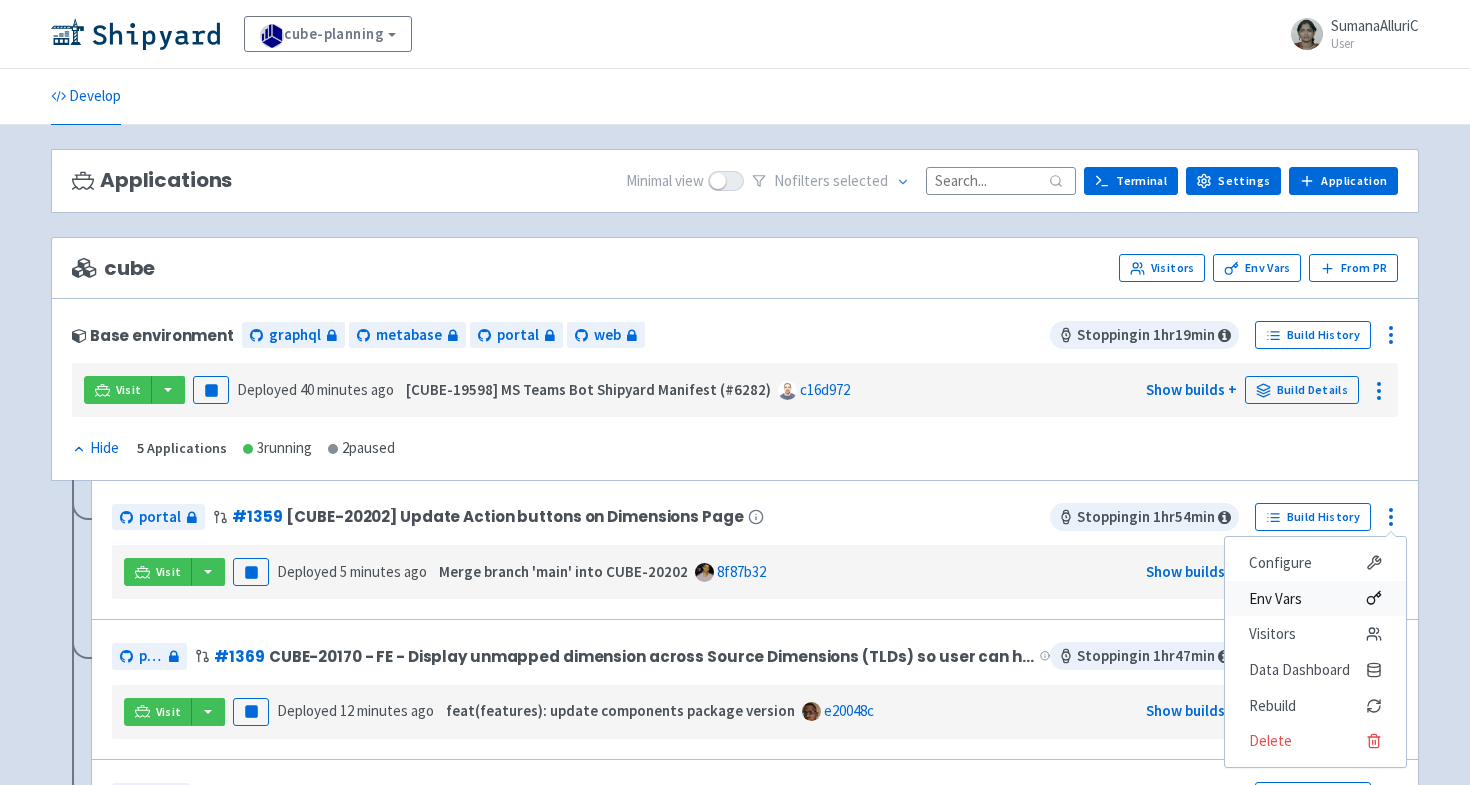 click on "Env Vars" at bounding box center [1275, 599] 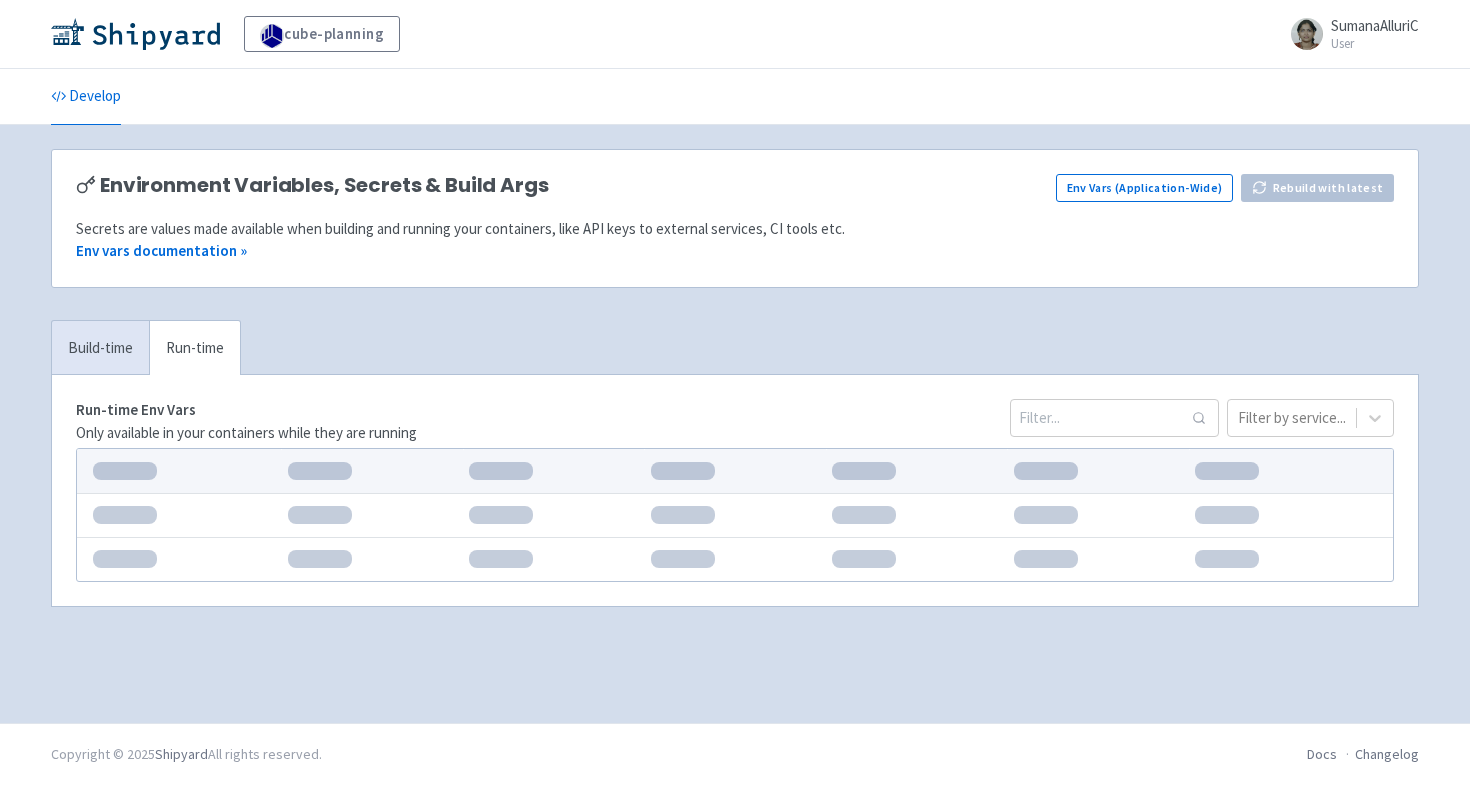 scroll, scrollTop: 0, scrollLeft: 0, axis: both 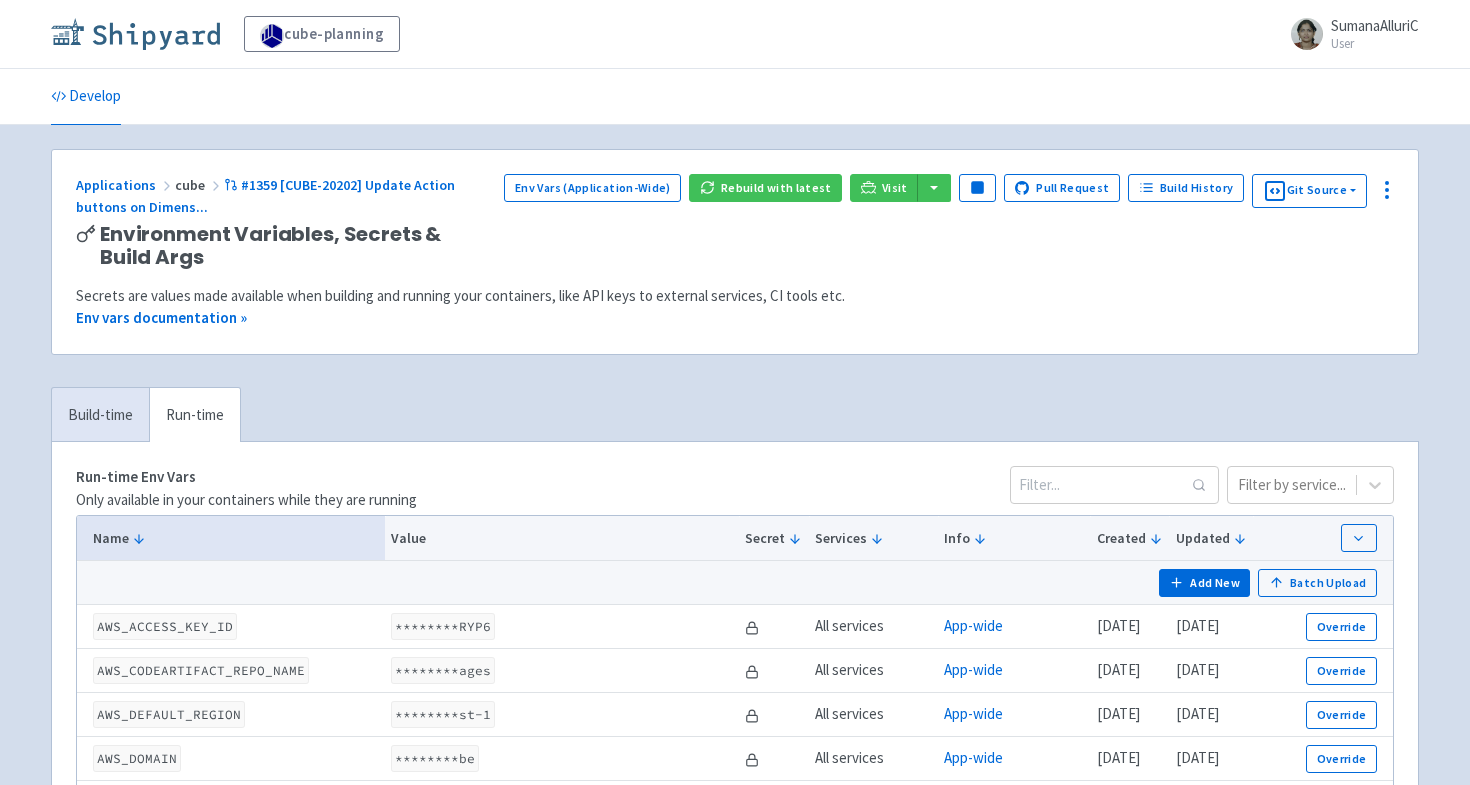 click at bounding box center [135, 34] 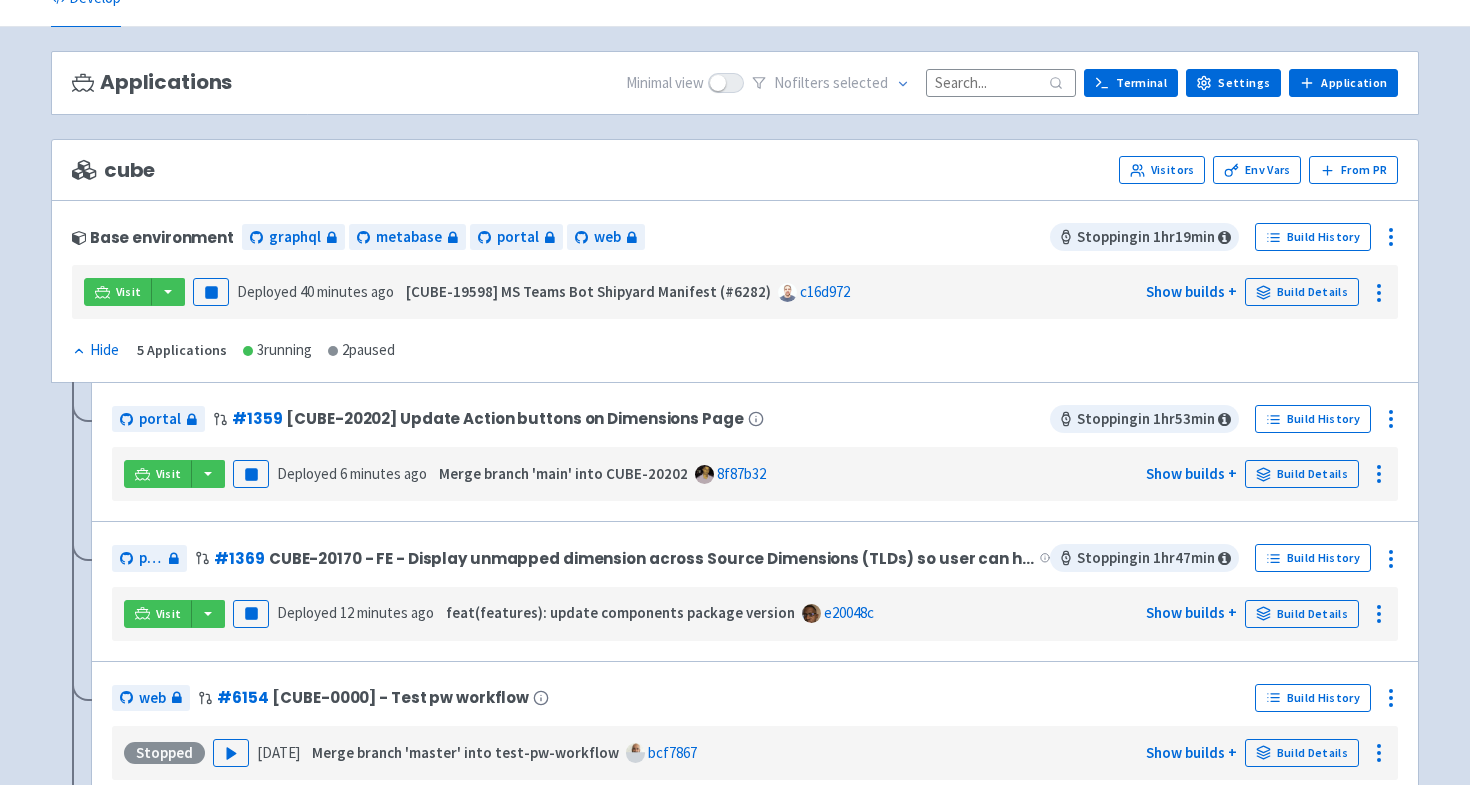 scroll, scrollTop: 186, scrollLeft: 0, axis: vertical 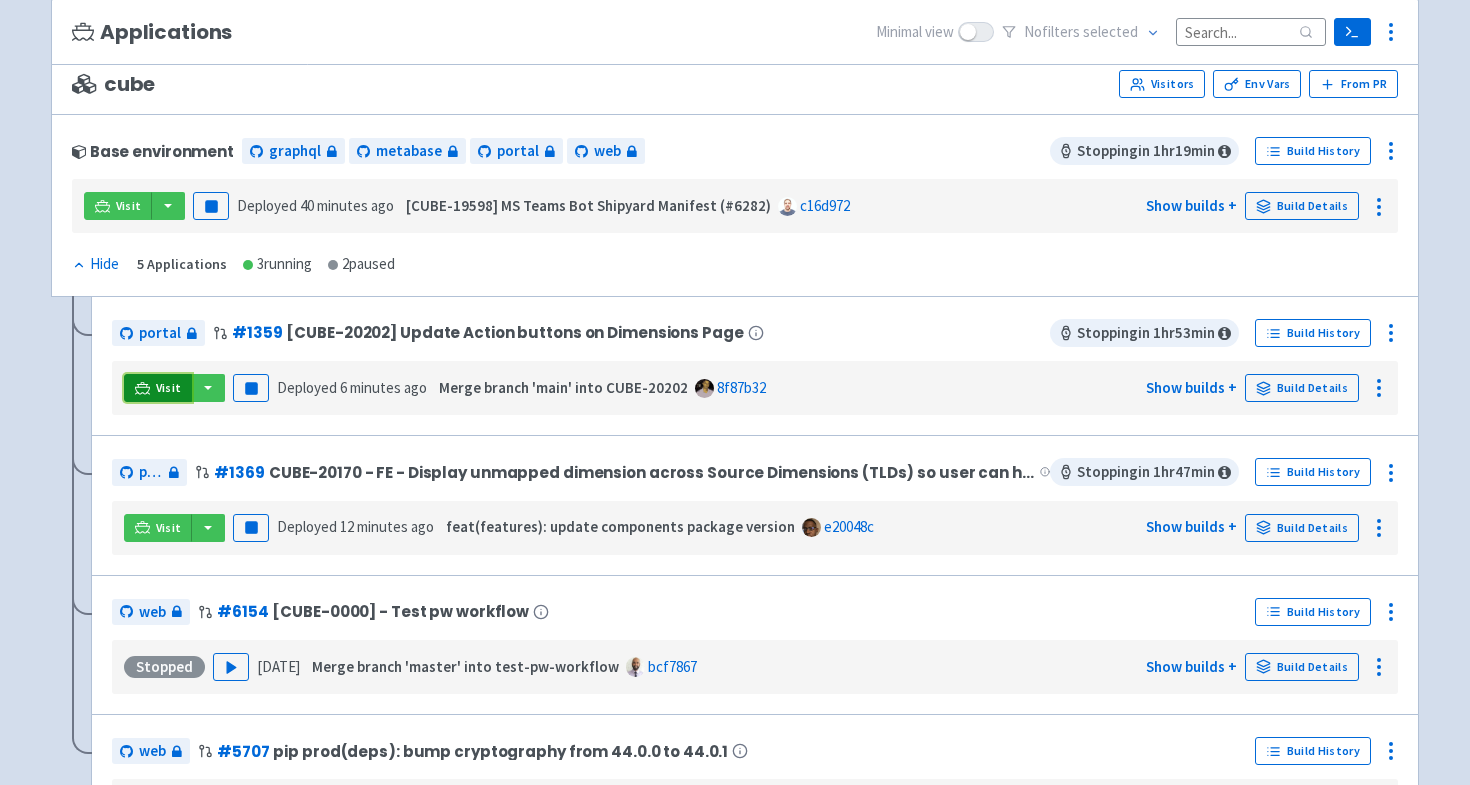 click on "Visit" at bounding box center (158, 388) 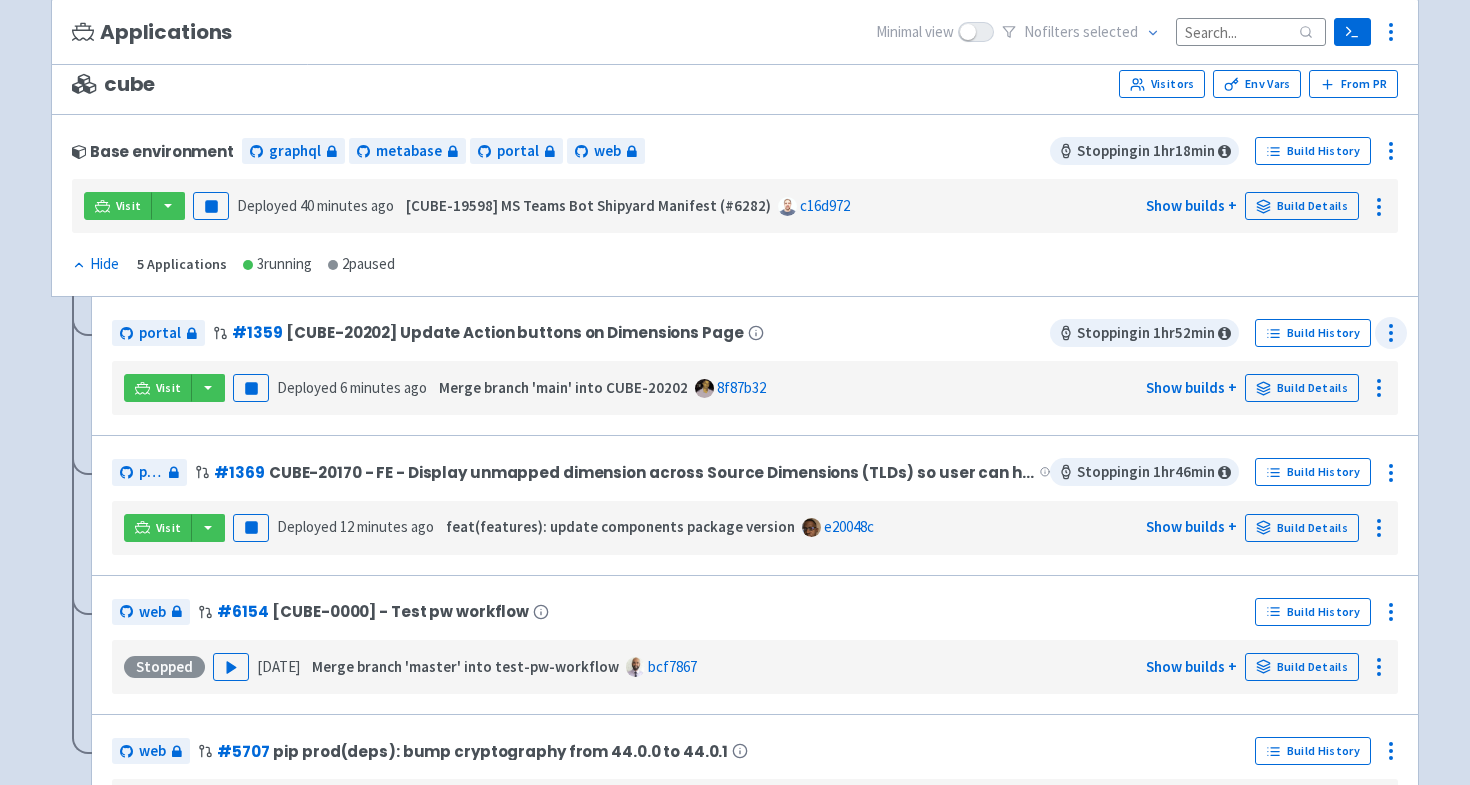 click 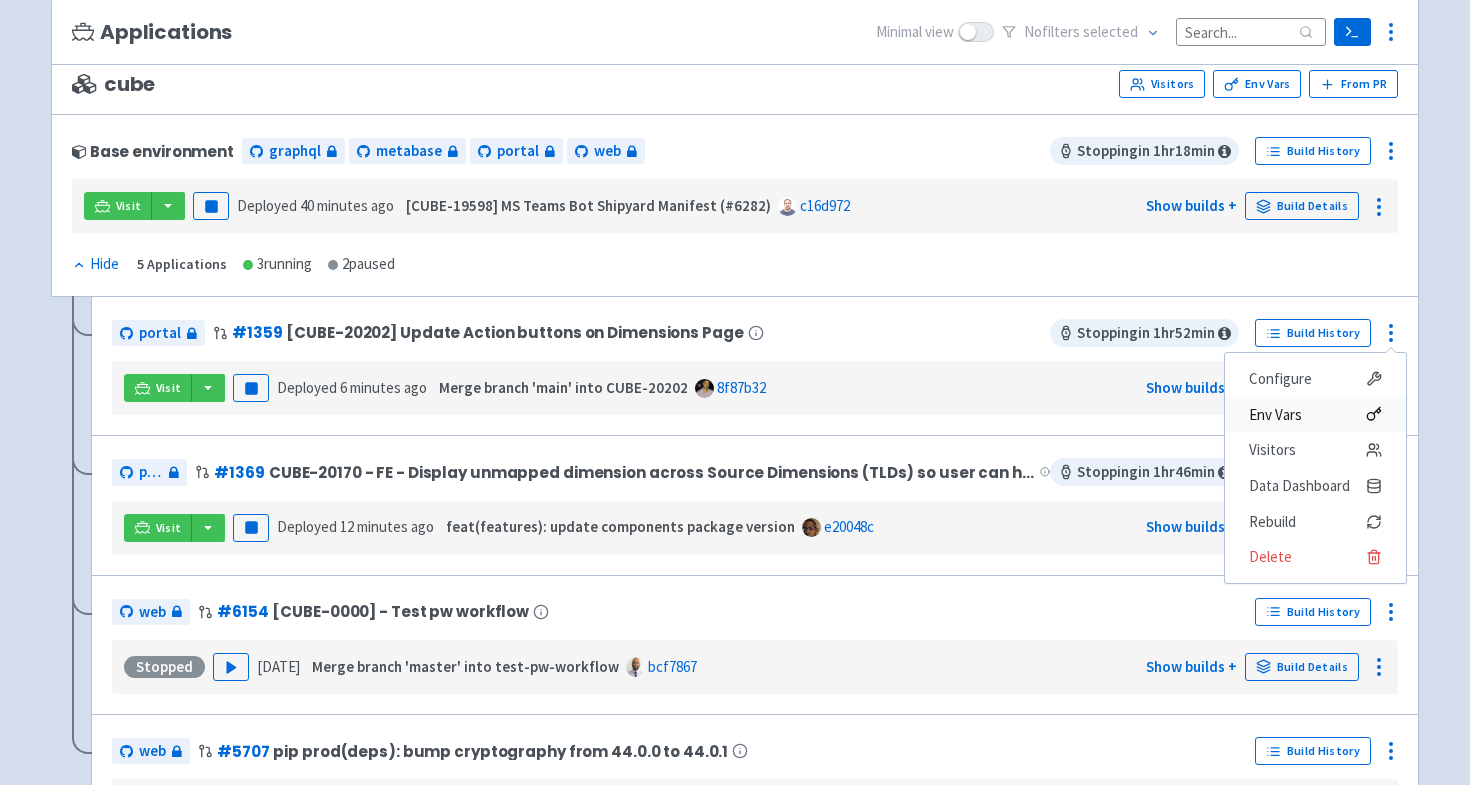 click on "Env Vars" at bounding box center (1275, 415) 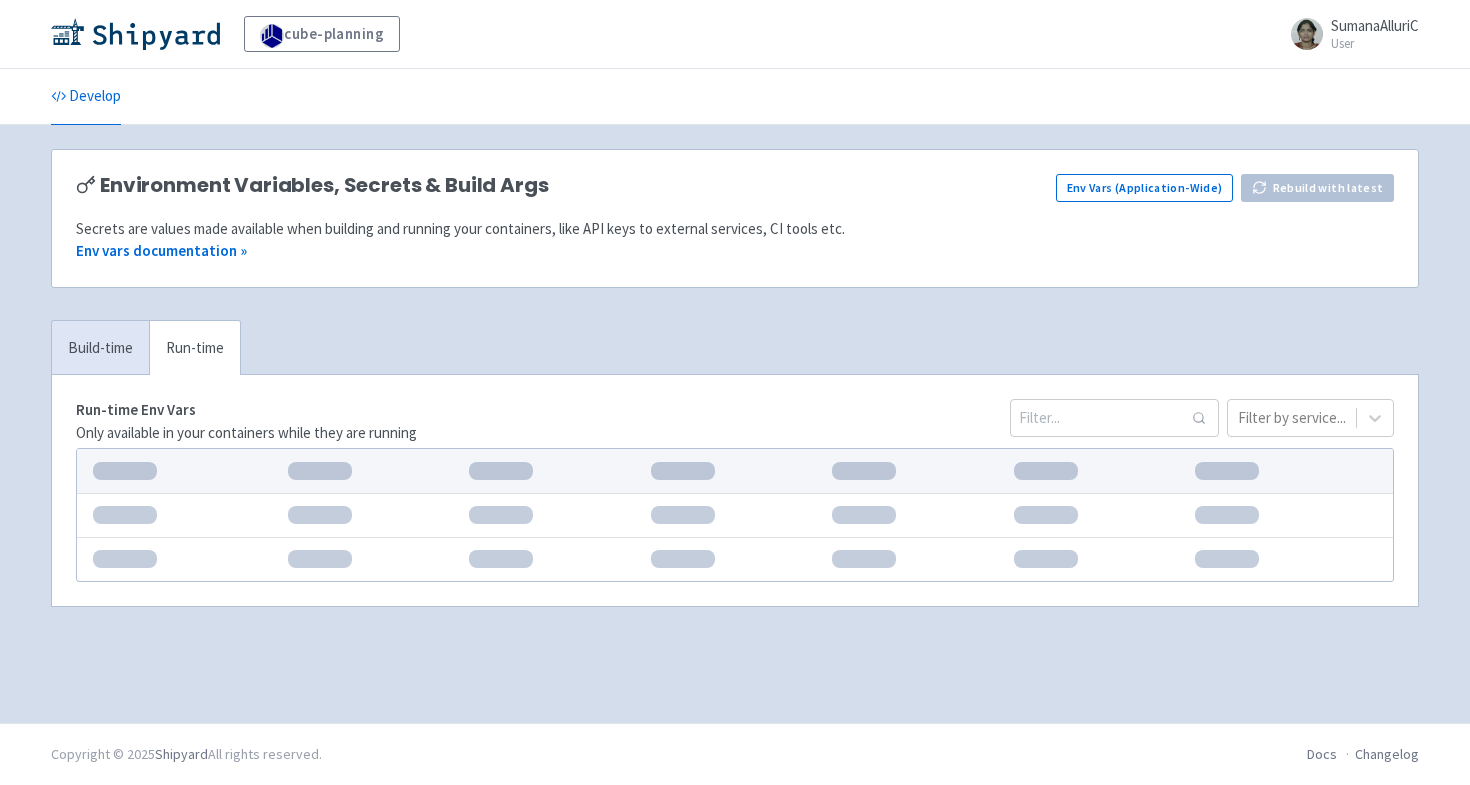 scroll, scrollTop: 0, scrollLeft: 0, axis: both 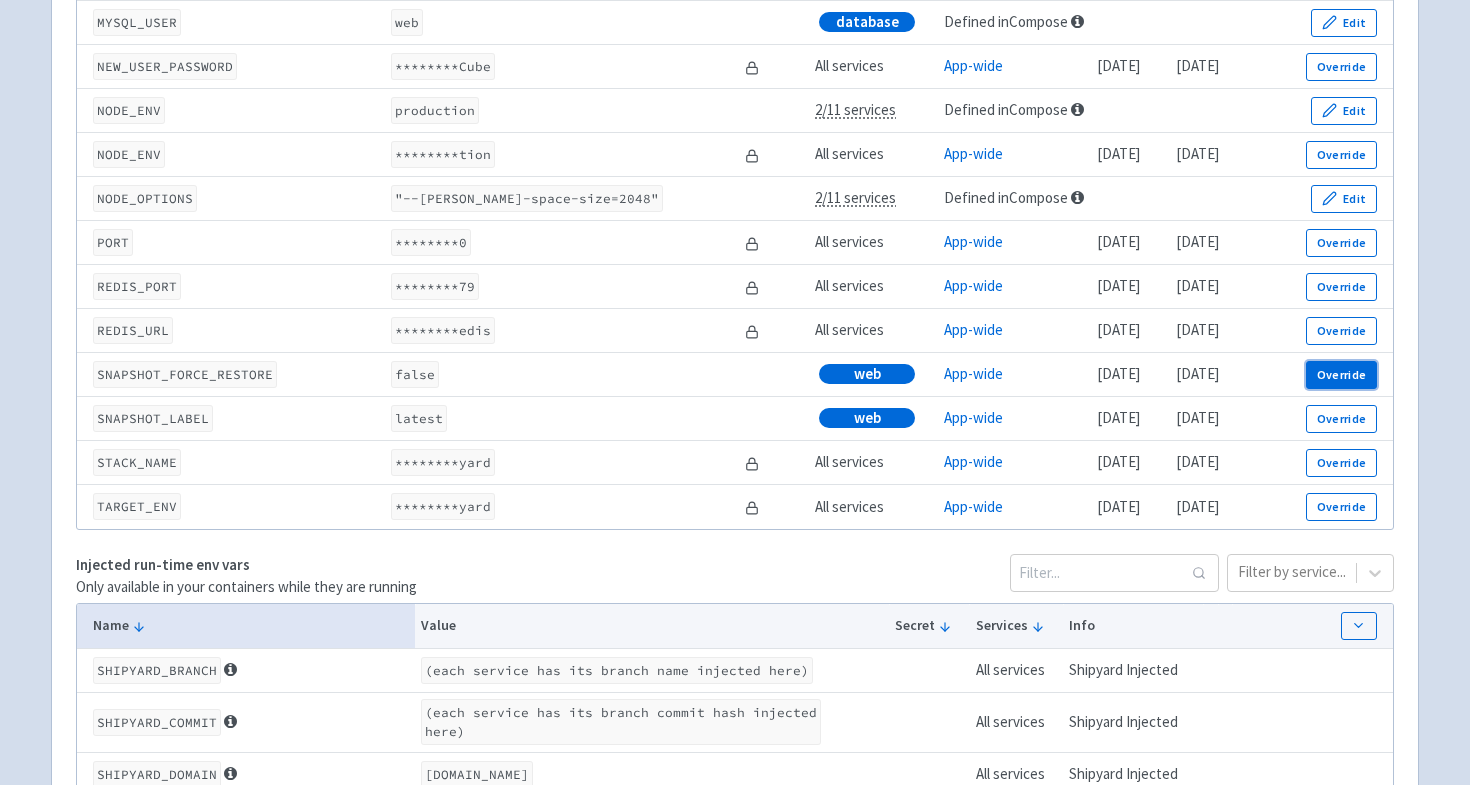 click on "Override" at bounding box center (1341, 375) 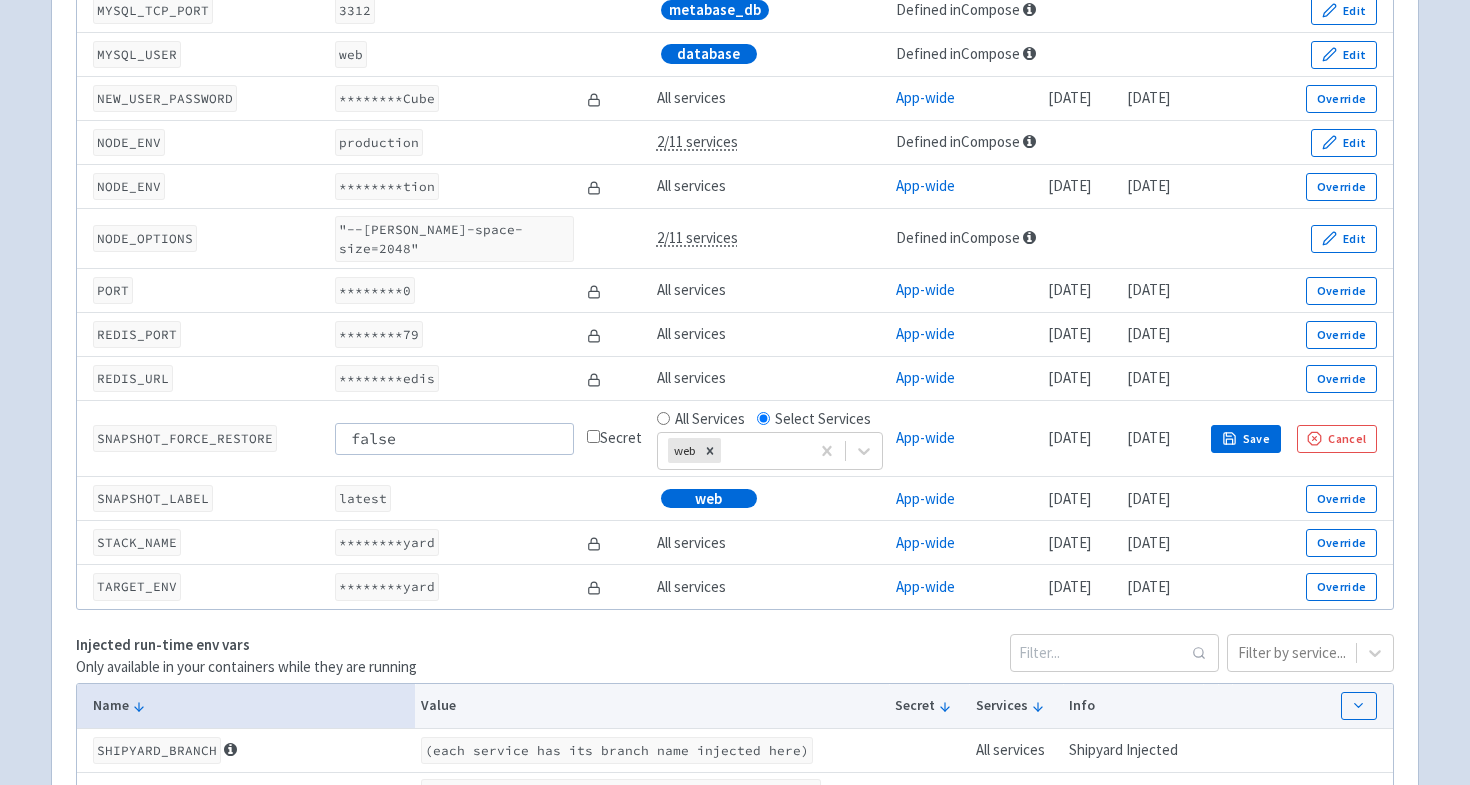 scroll, scrollTop: 3000, scrollLeft: 0, axis: vertical 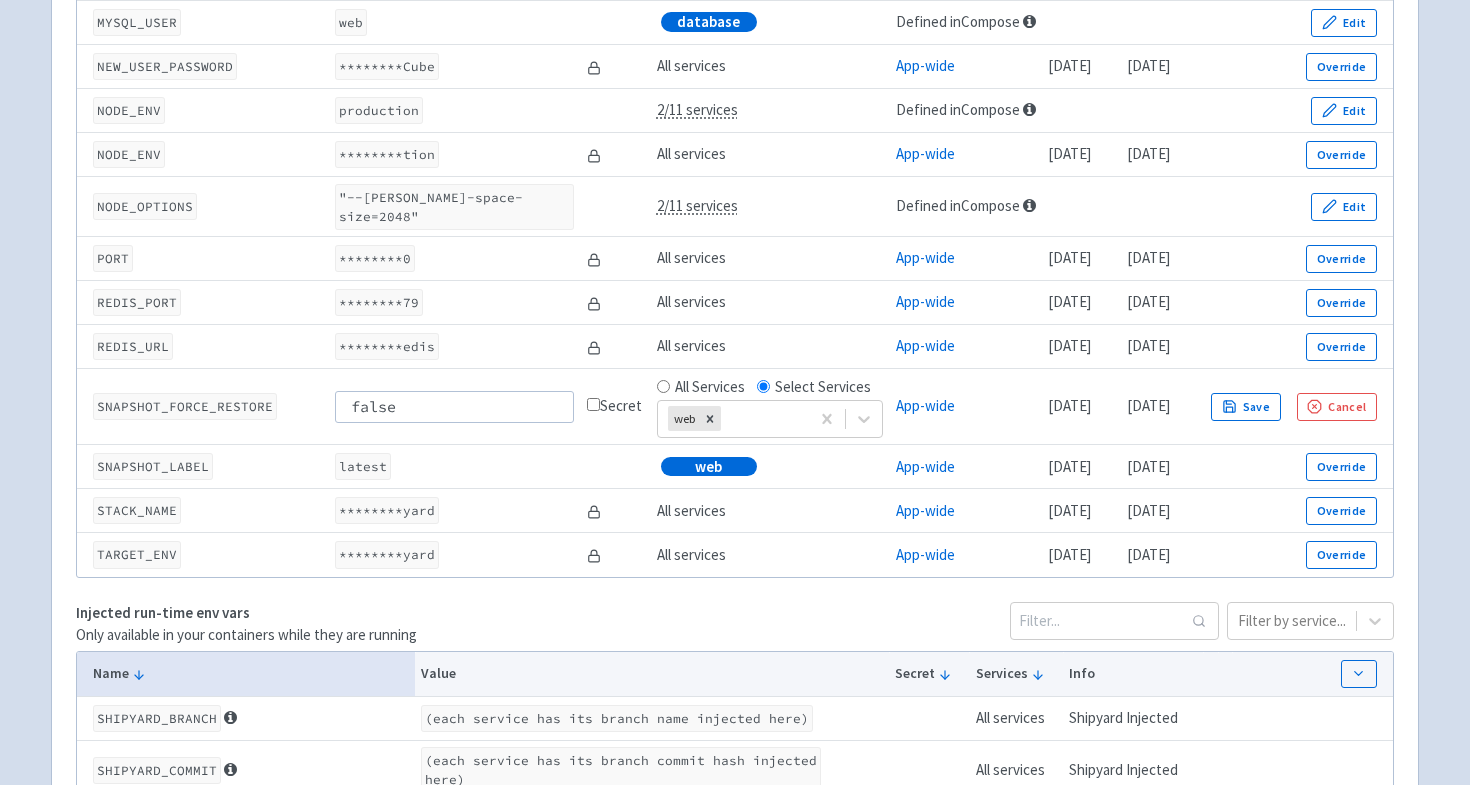 drag, startPoint x: 406, startPoint y: 411, endPoint x: 338, endPoint y: 407, distance: 68.117546 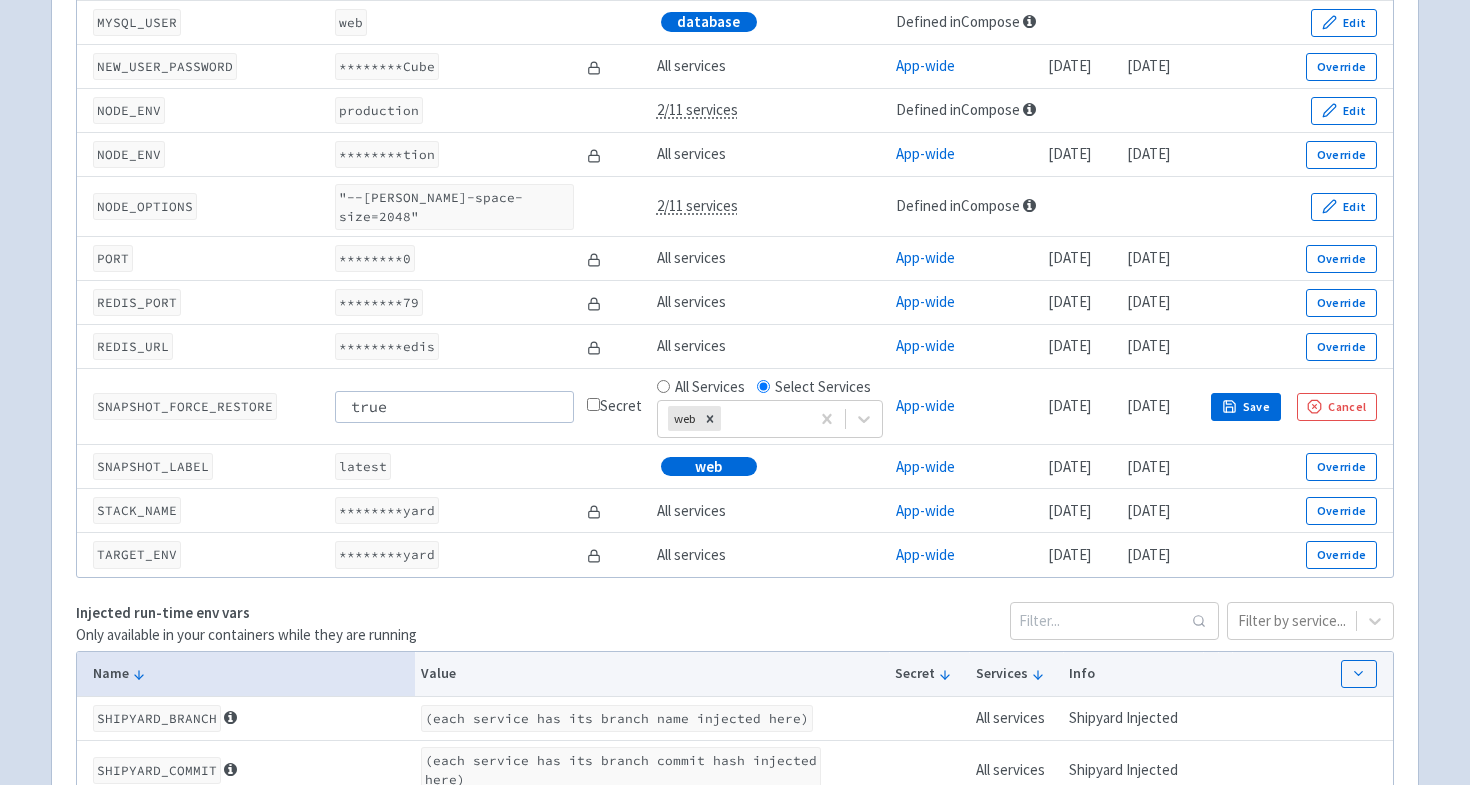 type on "true" 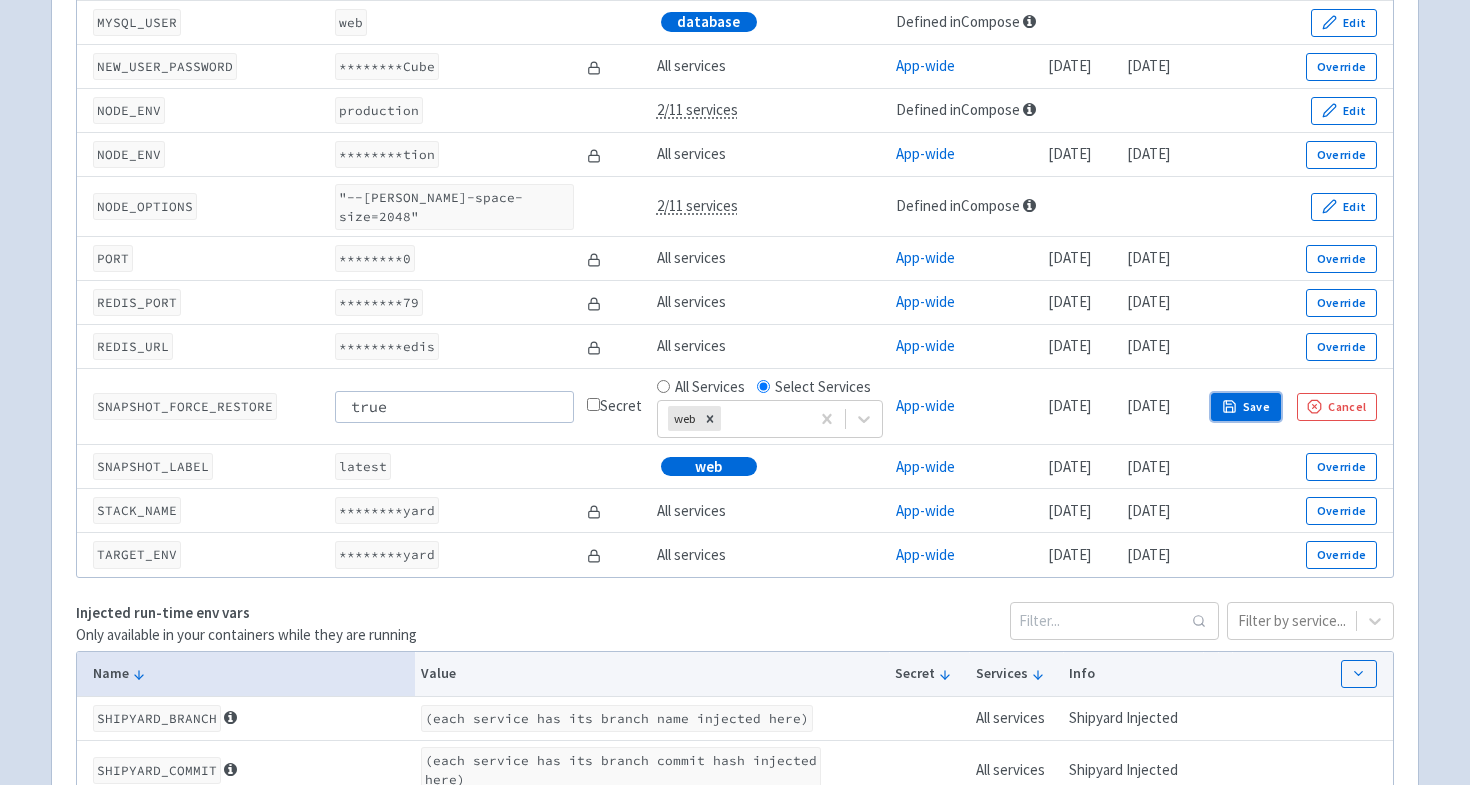 click on "Save" at bounding box center (1246, 407) 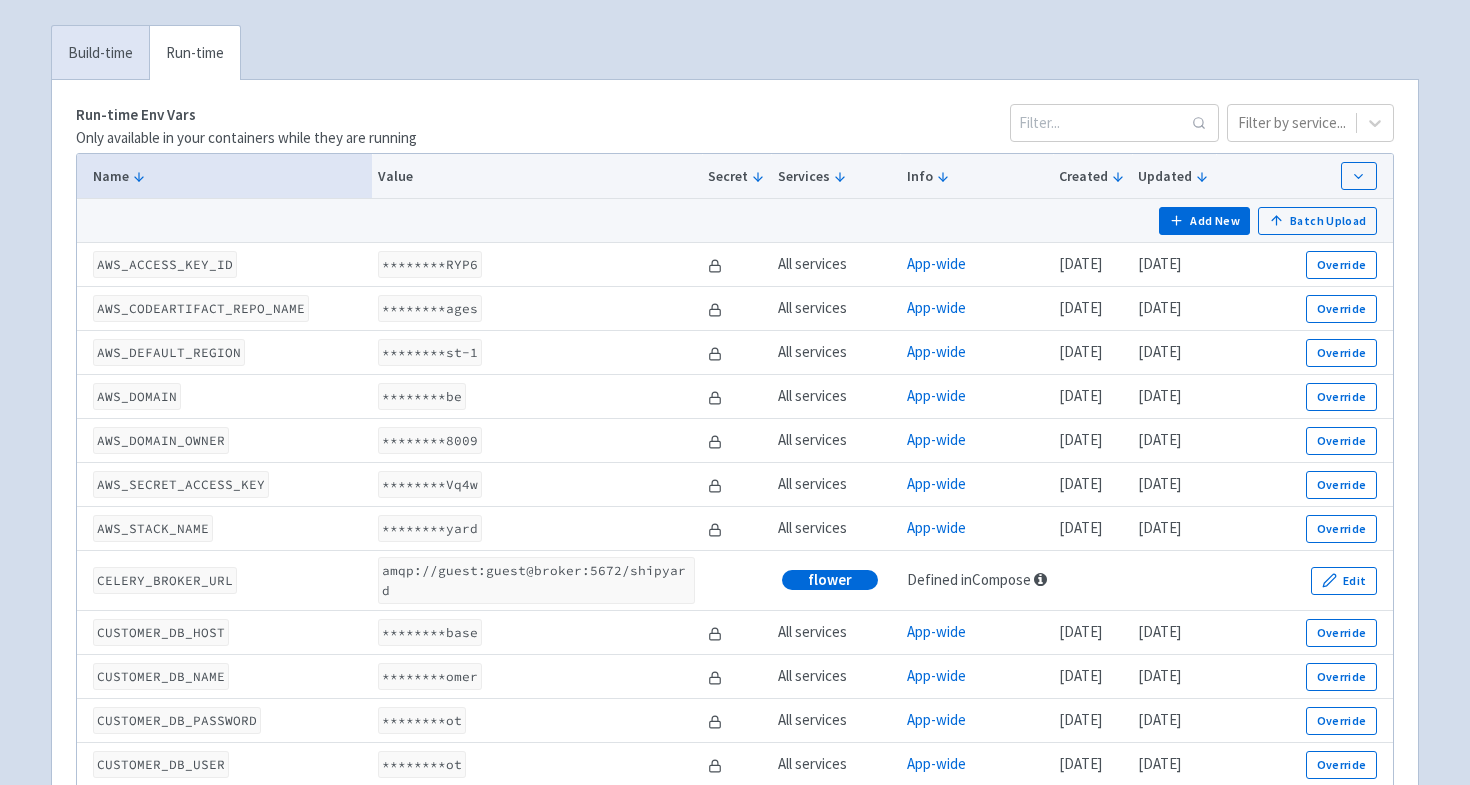scroll, scrollTop: 0, scrollLeft: 0, axis: both 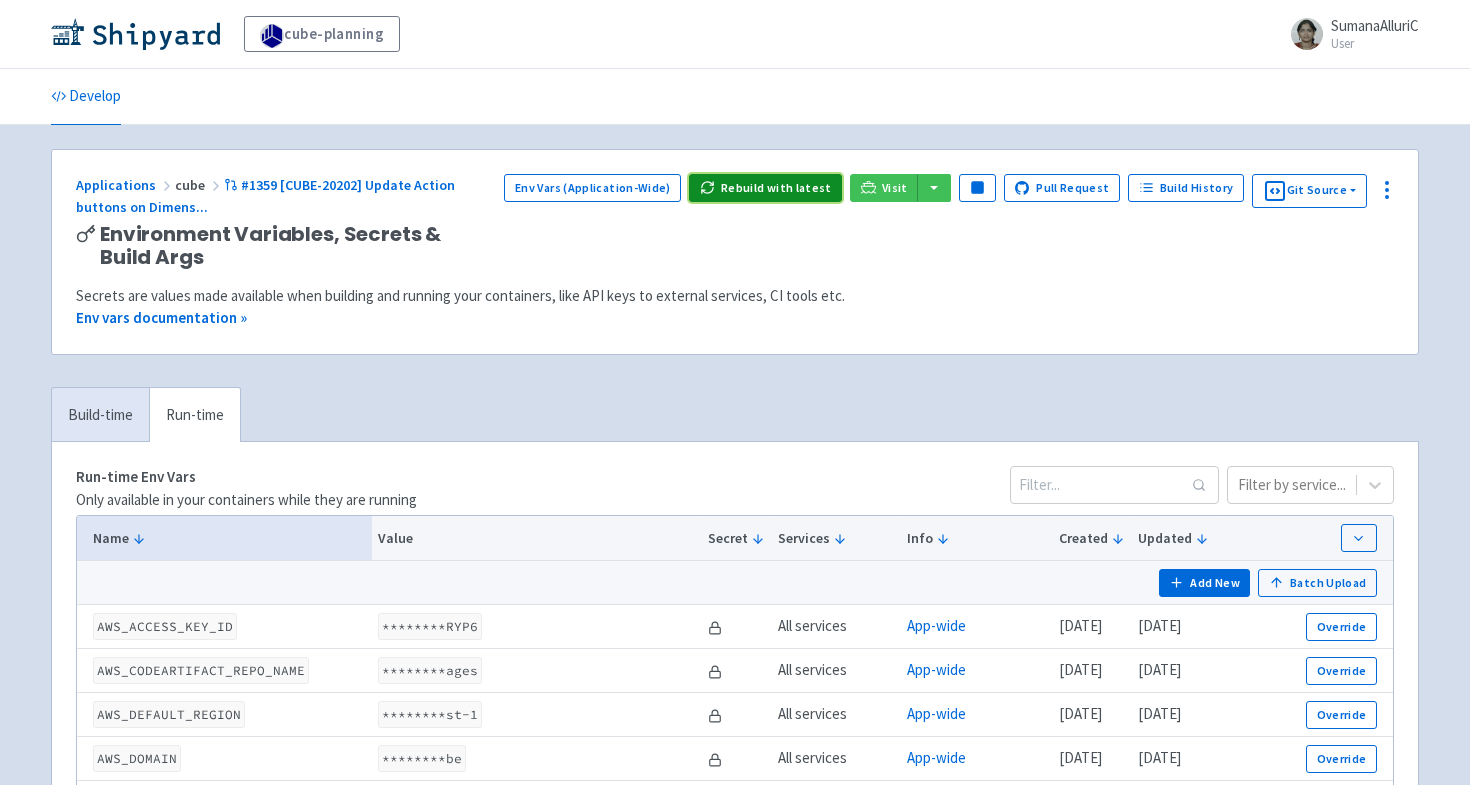 click on "Rebuild with latest" at bounding box center (765, 188) 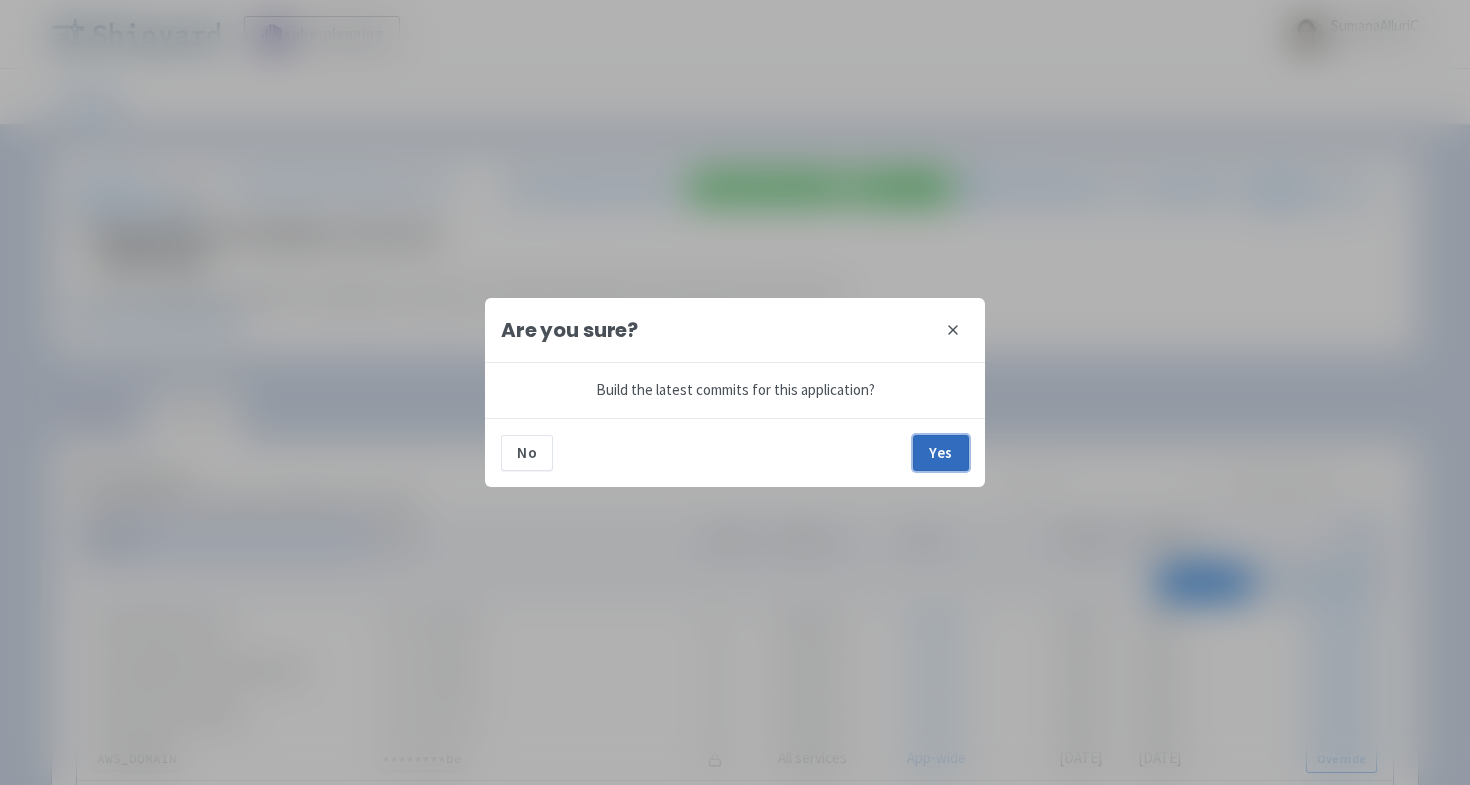 click on "Yes" at bounding box center (941, 453) 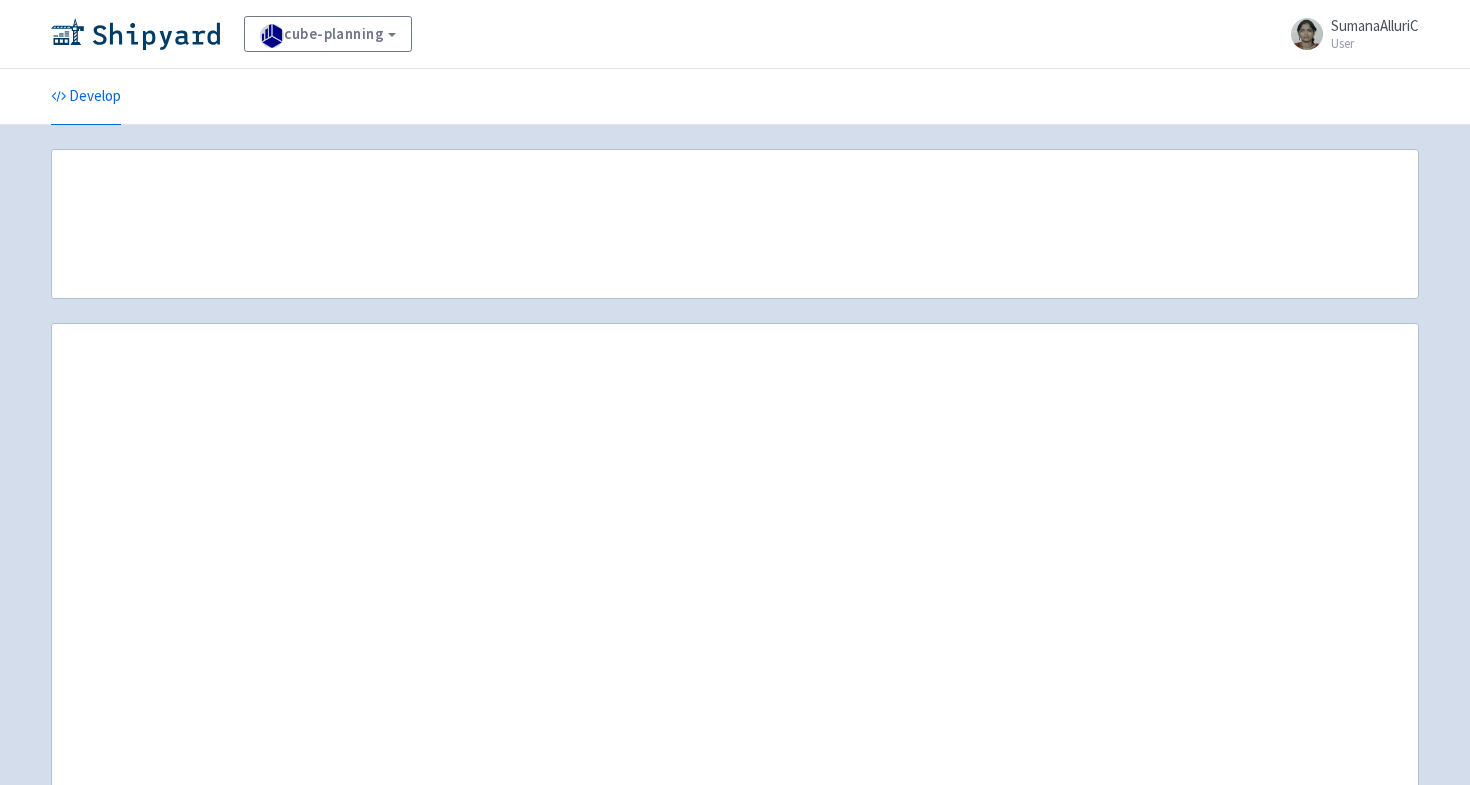 scroll, scrollTop: 0, scrollLeft: 0, axis: both 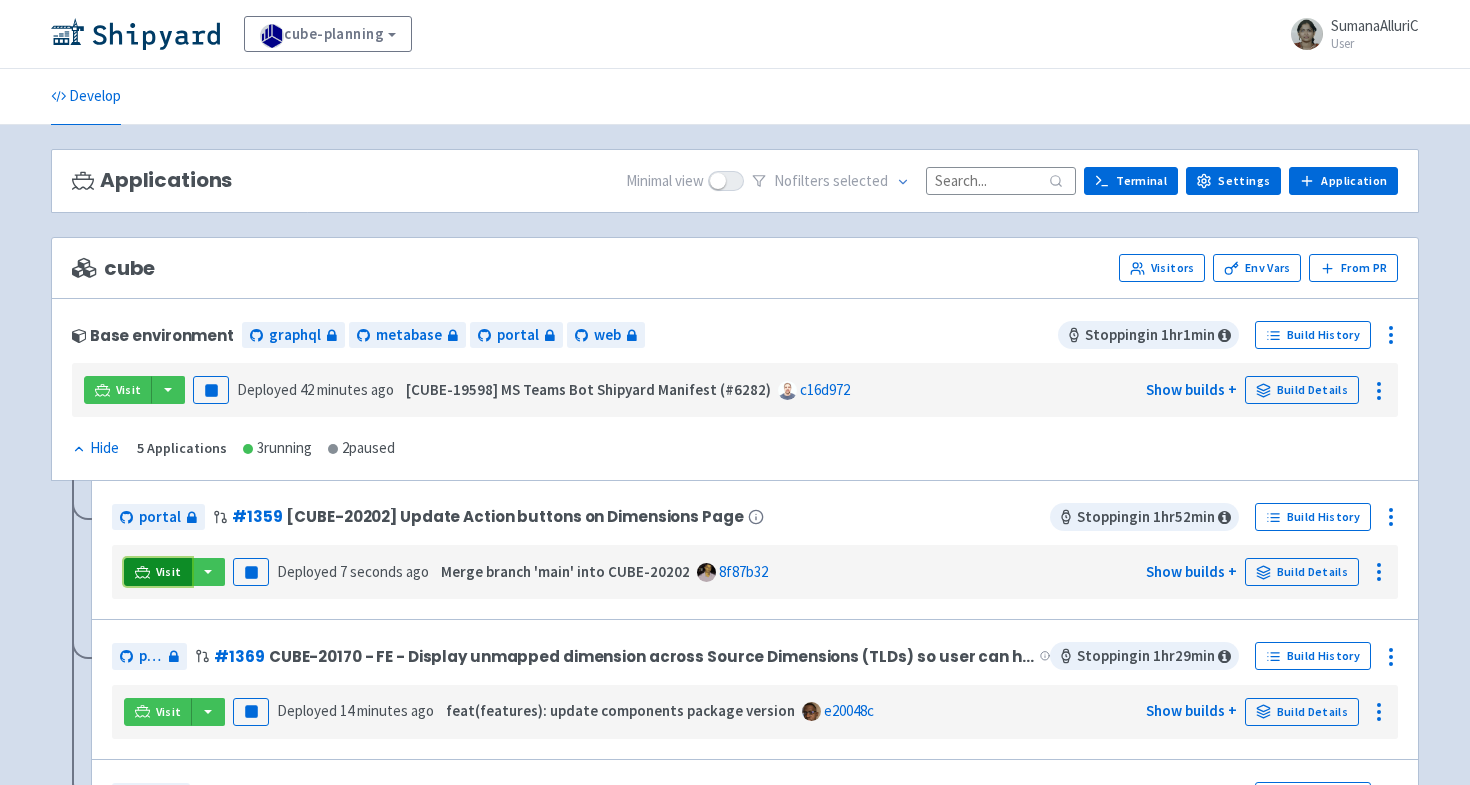 click on "Visit" at bounding box center [158, 572] 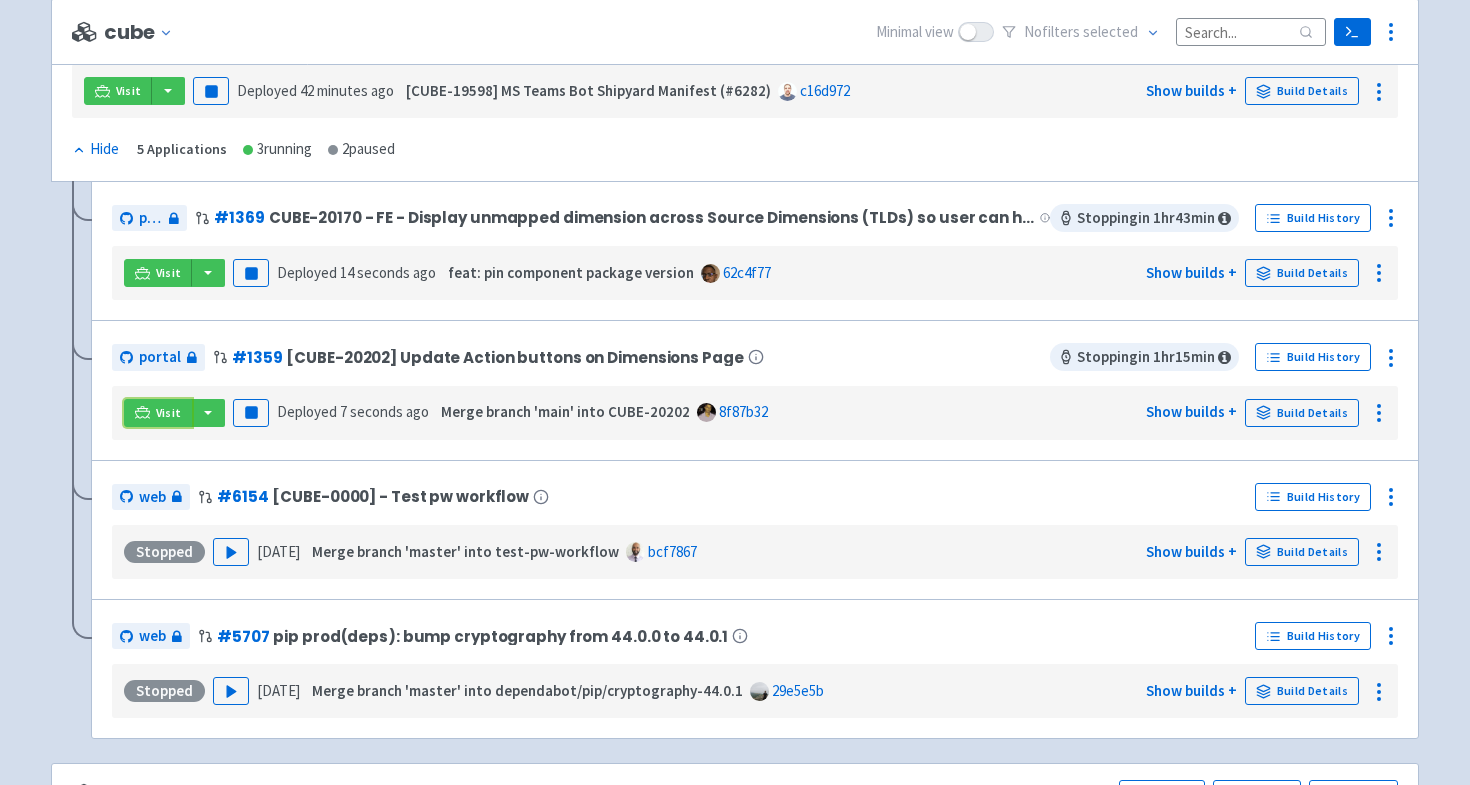 scroll, scrollTop: 303, scrollLeft: 0, axis: vertical 